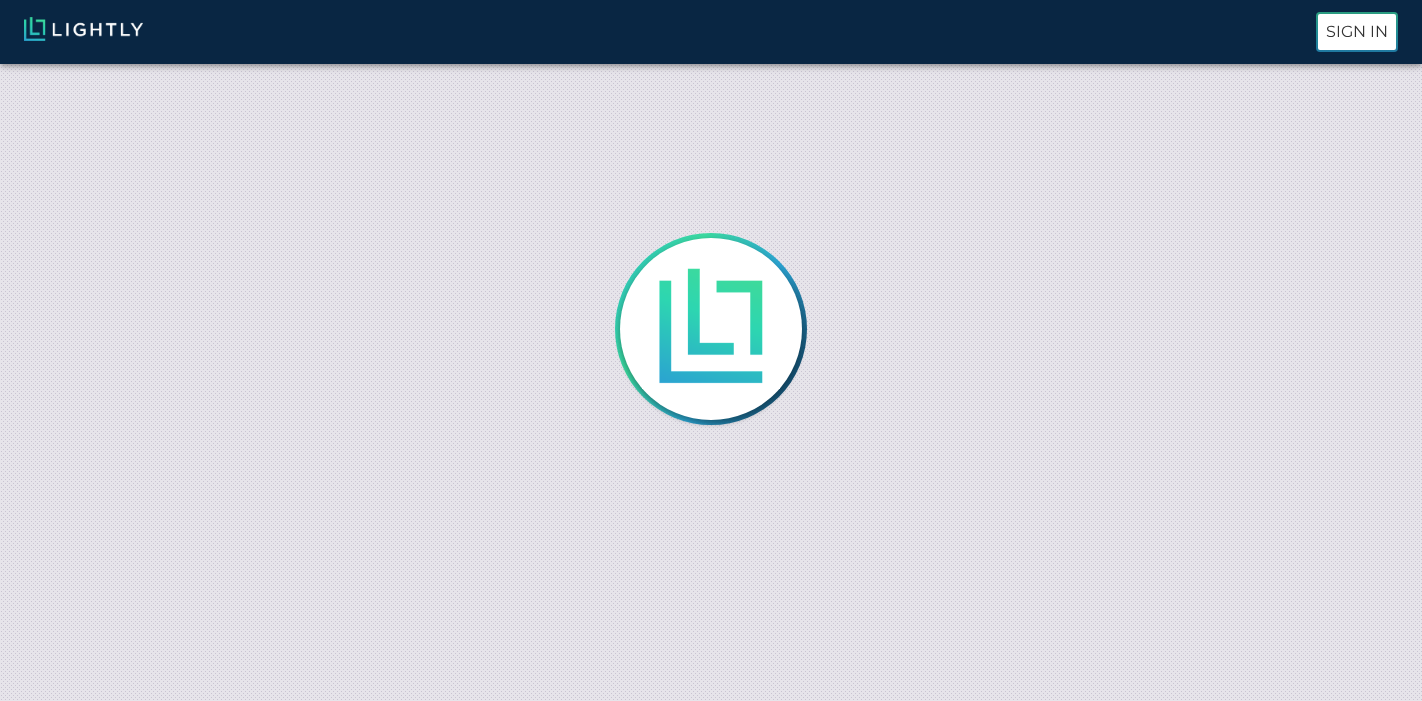 scroll, scrollTop: 0, scrollLeft: 0, axis: both 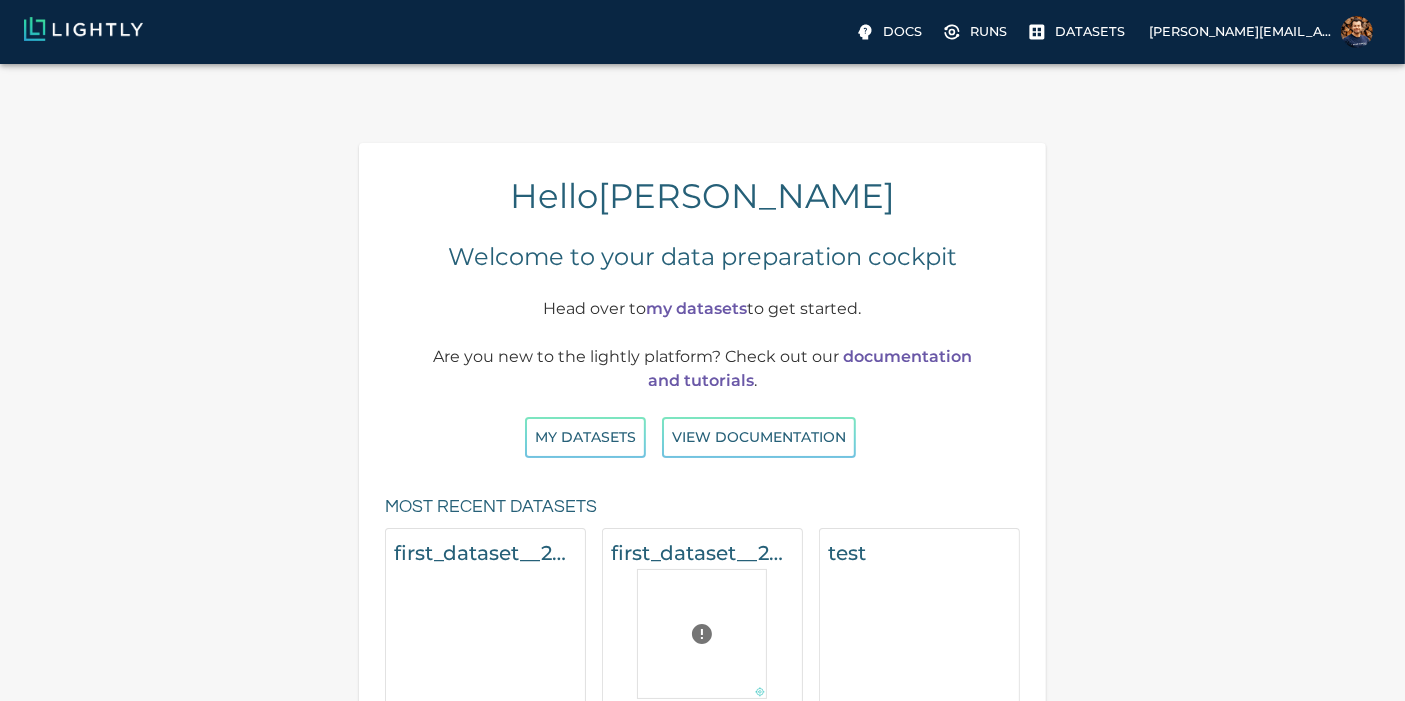 click on "Docs Runs Datasets matthias@lightly.ai" at bounding box center [702, 32] 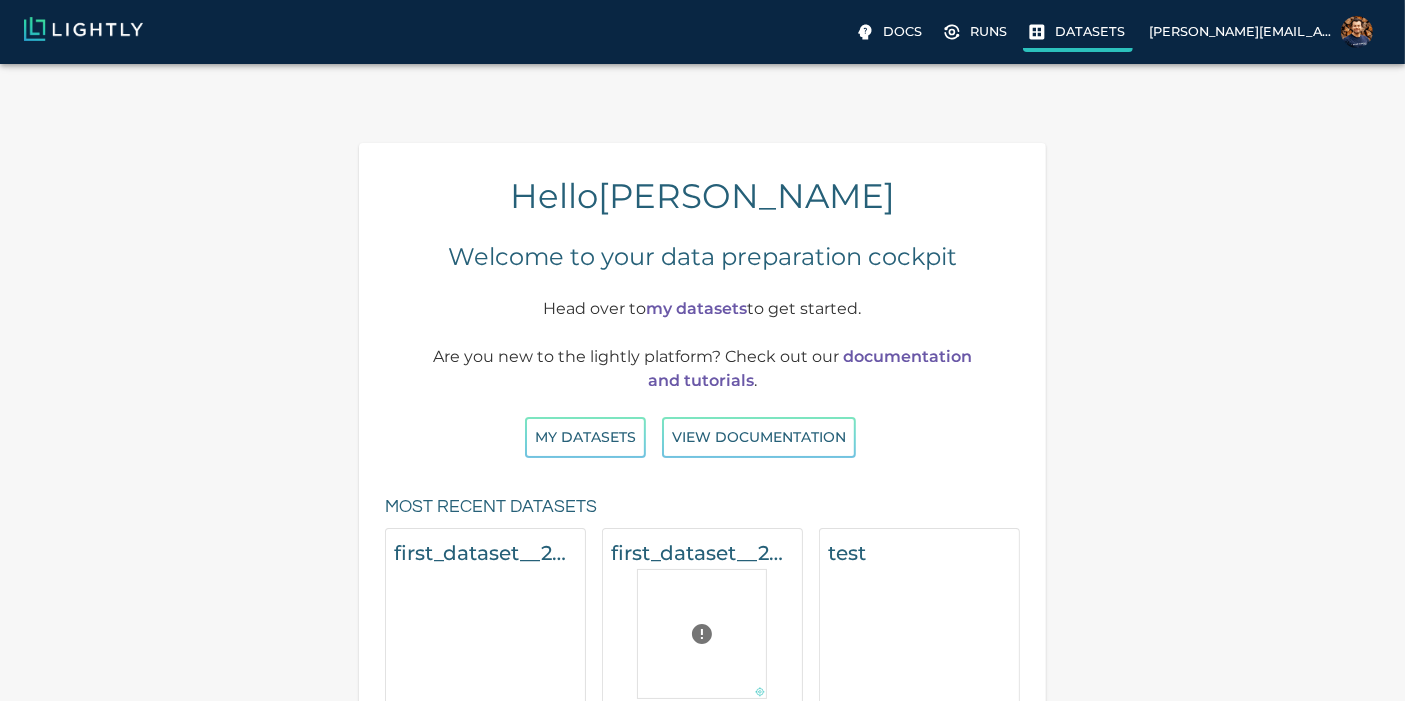 click on "Datasets" at bounding box center [1090, 31] 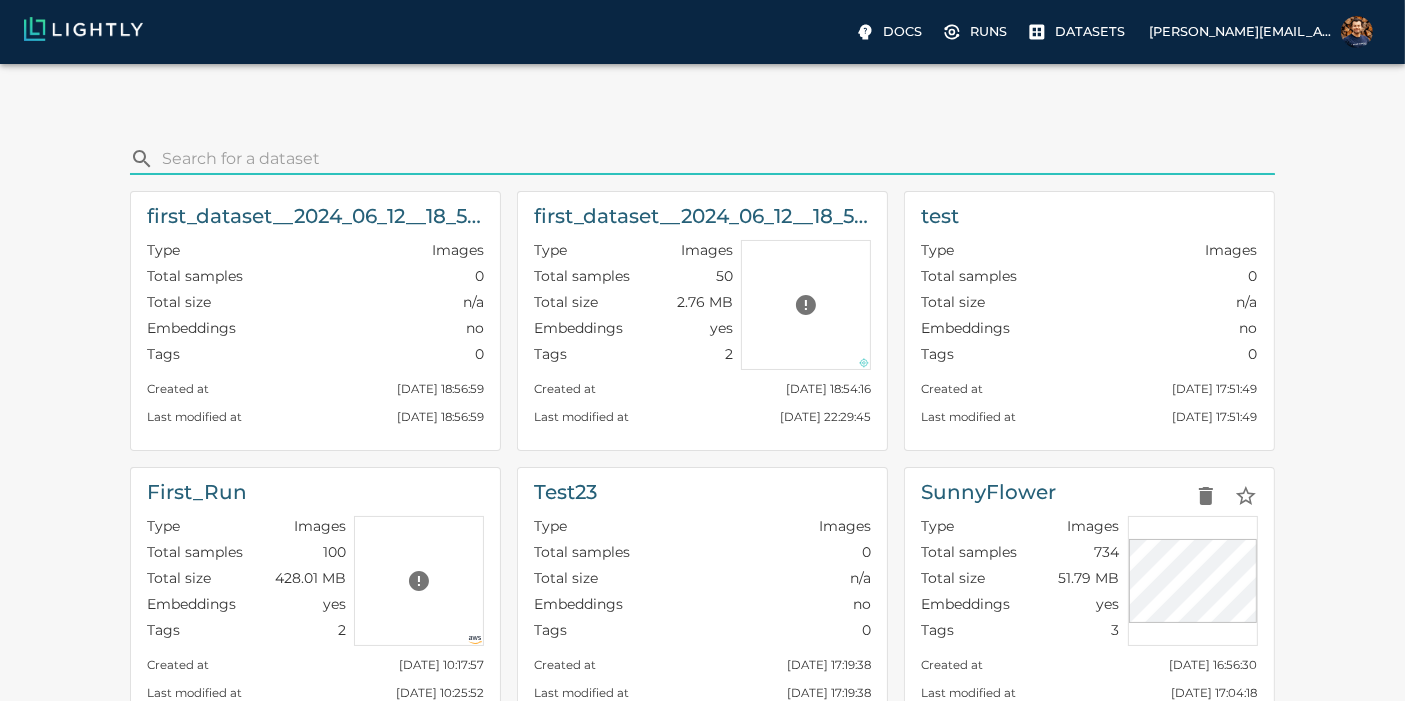 scroll, scrollTop: 555, scrollLeft: 0, axis: vertical 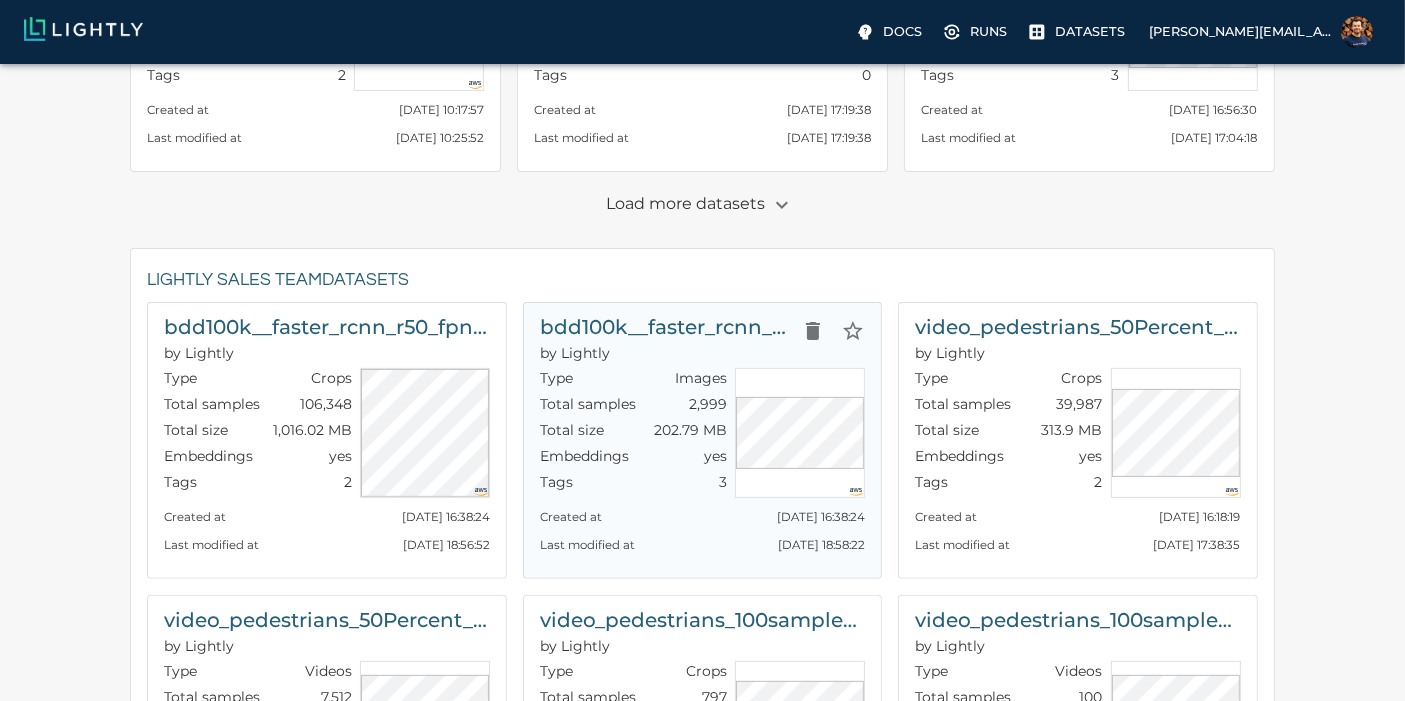 click on "Total samples 2,999" at bounding box center (633, 407) 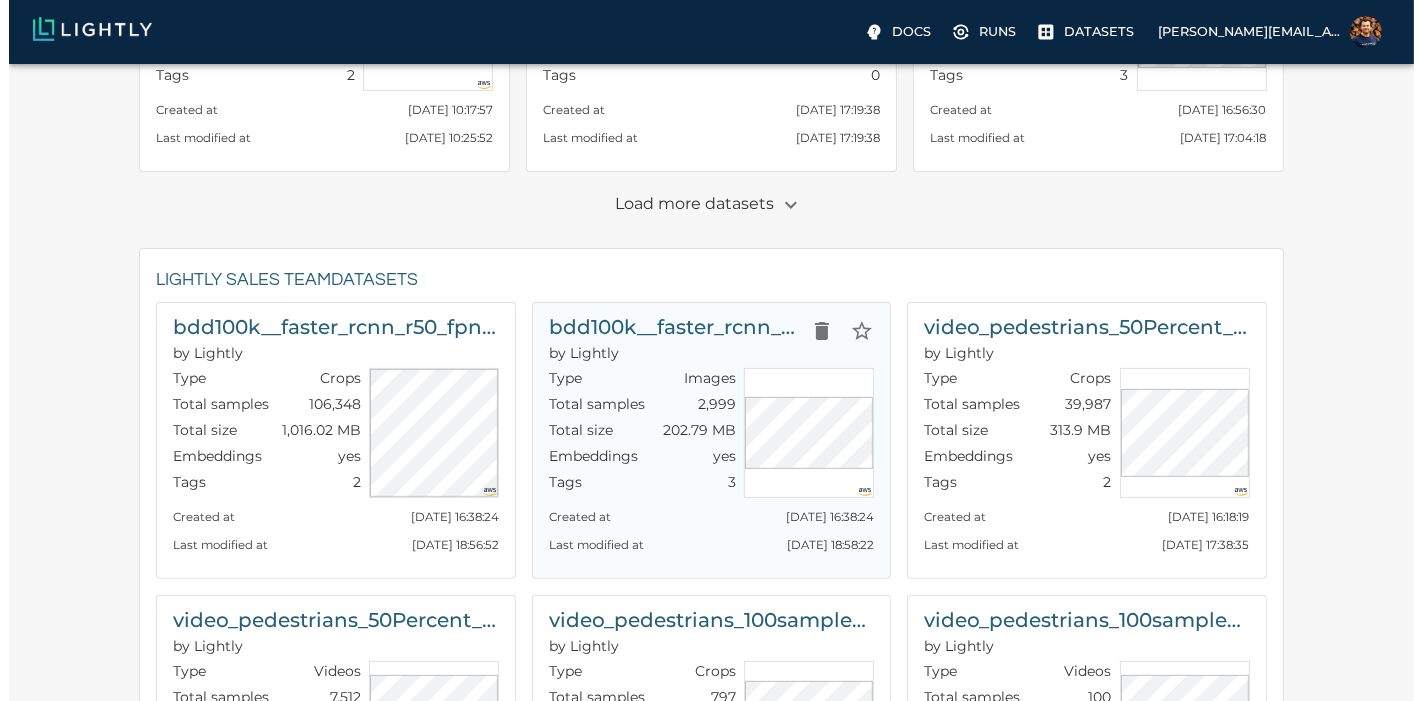 scroll, scrollTop: 0, scrollLeft: 0, axis: both 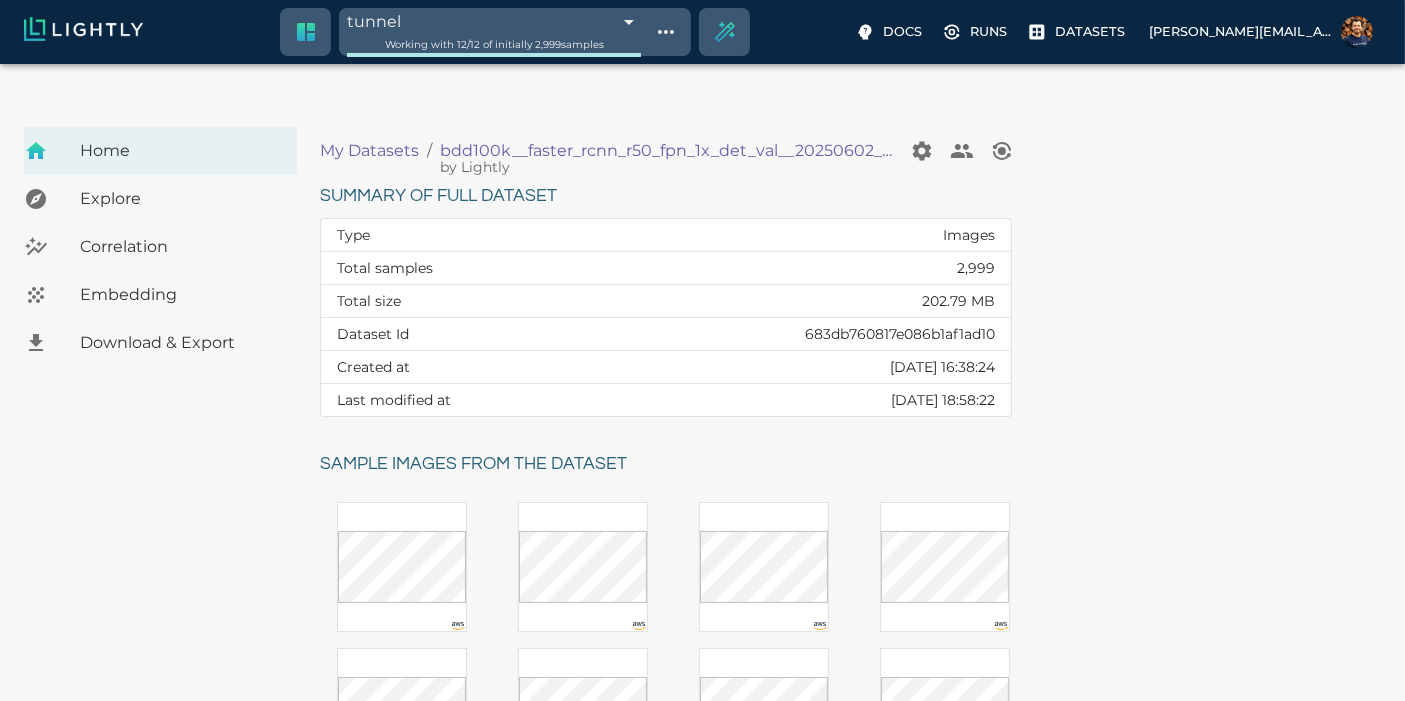 click on "Explore" at bounding box center [180, 199] 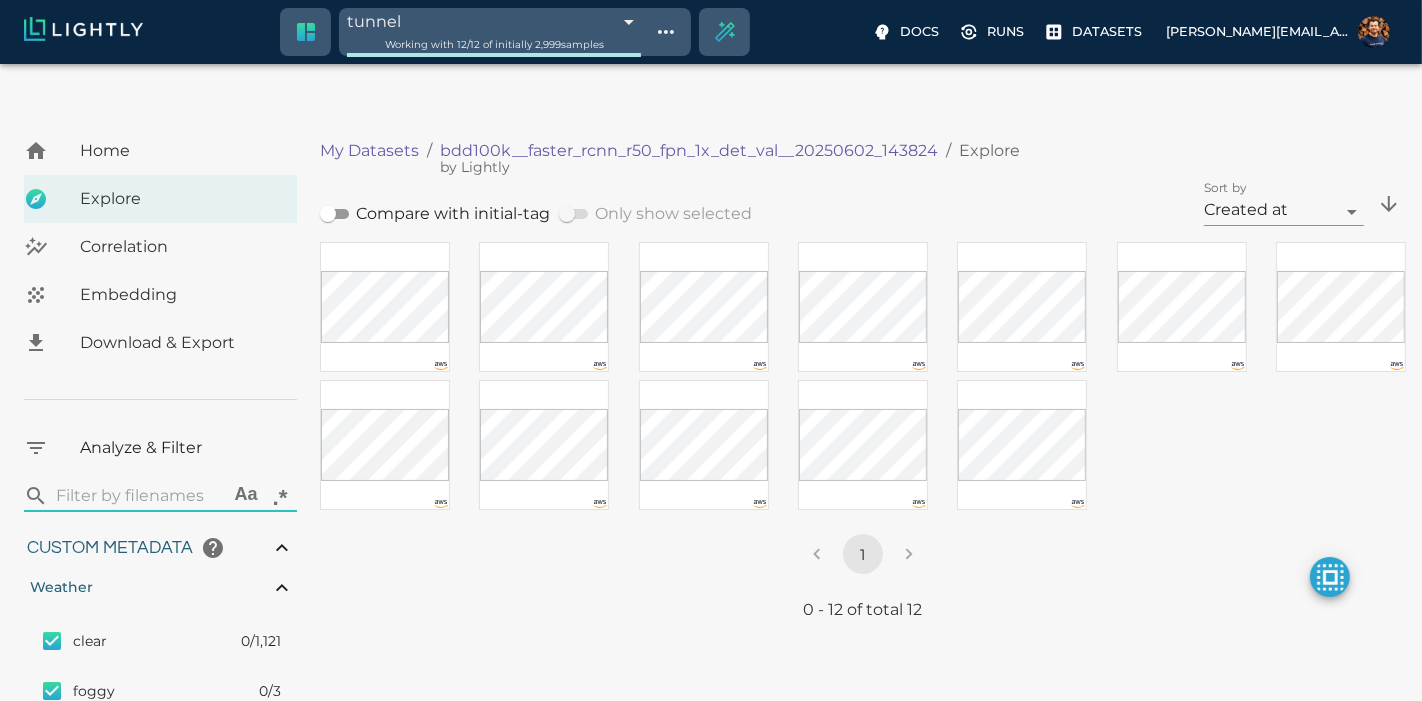 type on "9007199254740991" 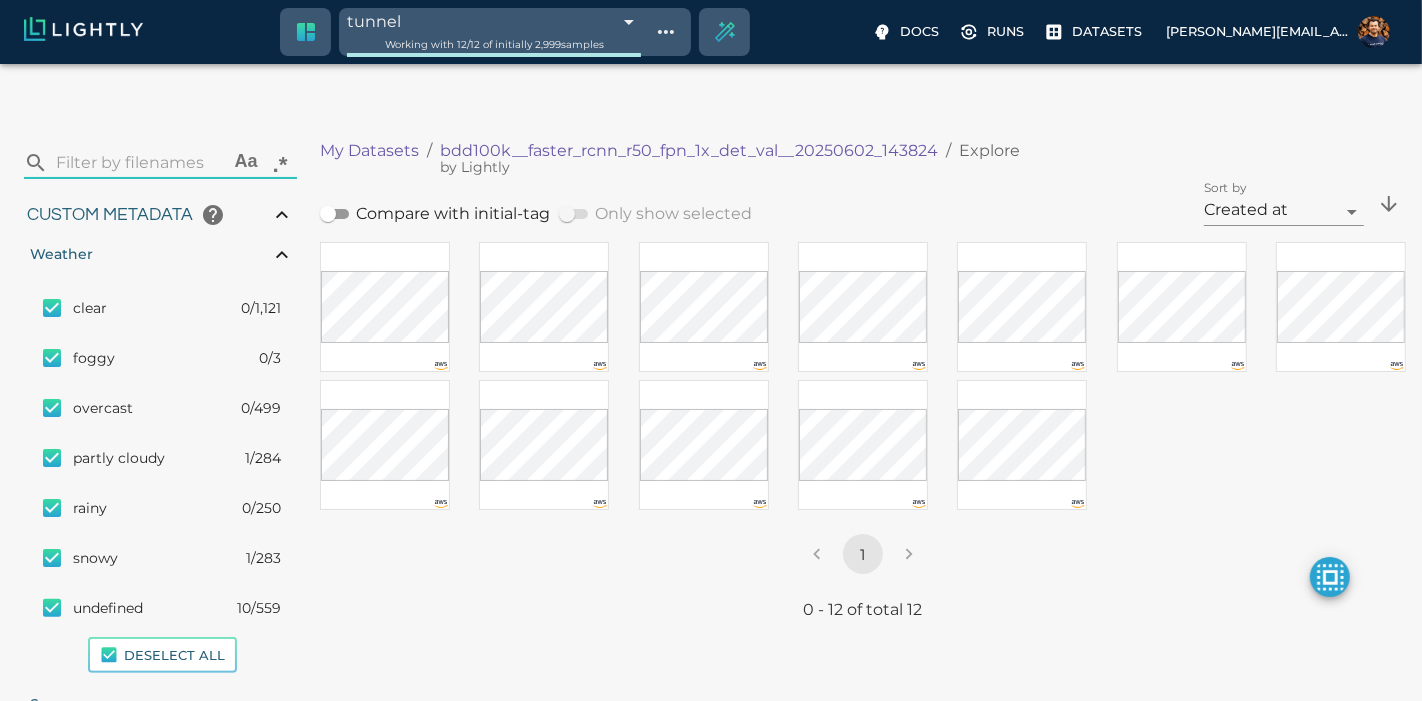 scroll, scrollTop: 555, scrollLeft: 0, axis: vertical 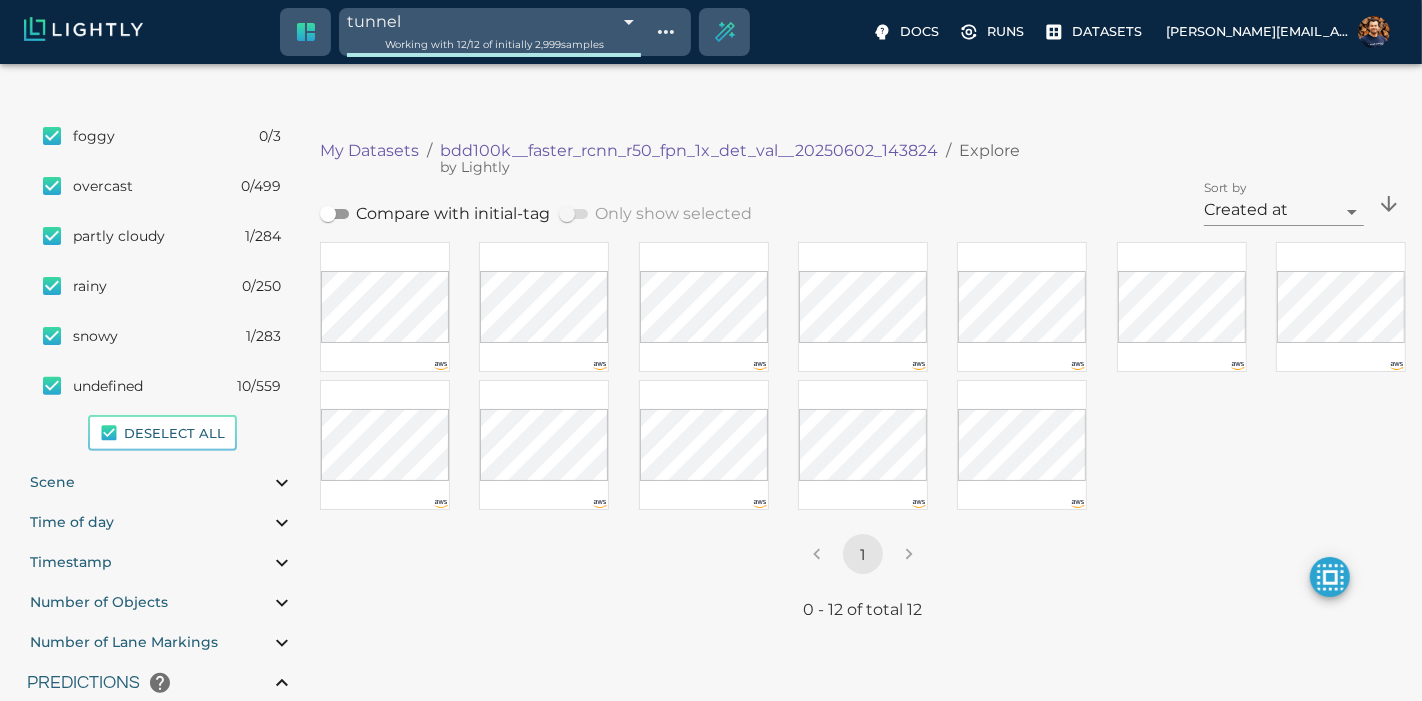 click on "Timestamp" at bounding box center [162, 563] 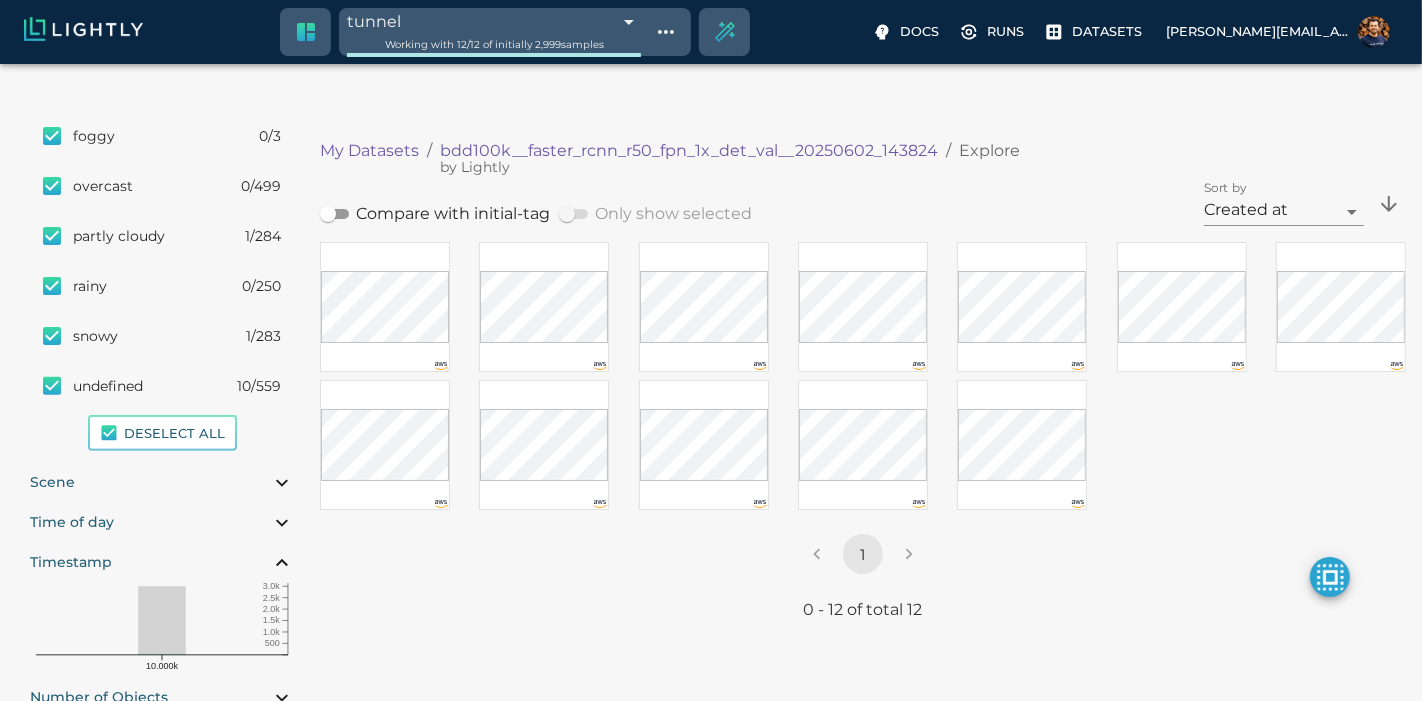 type on "9007199254740991" 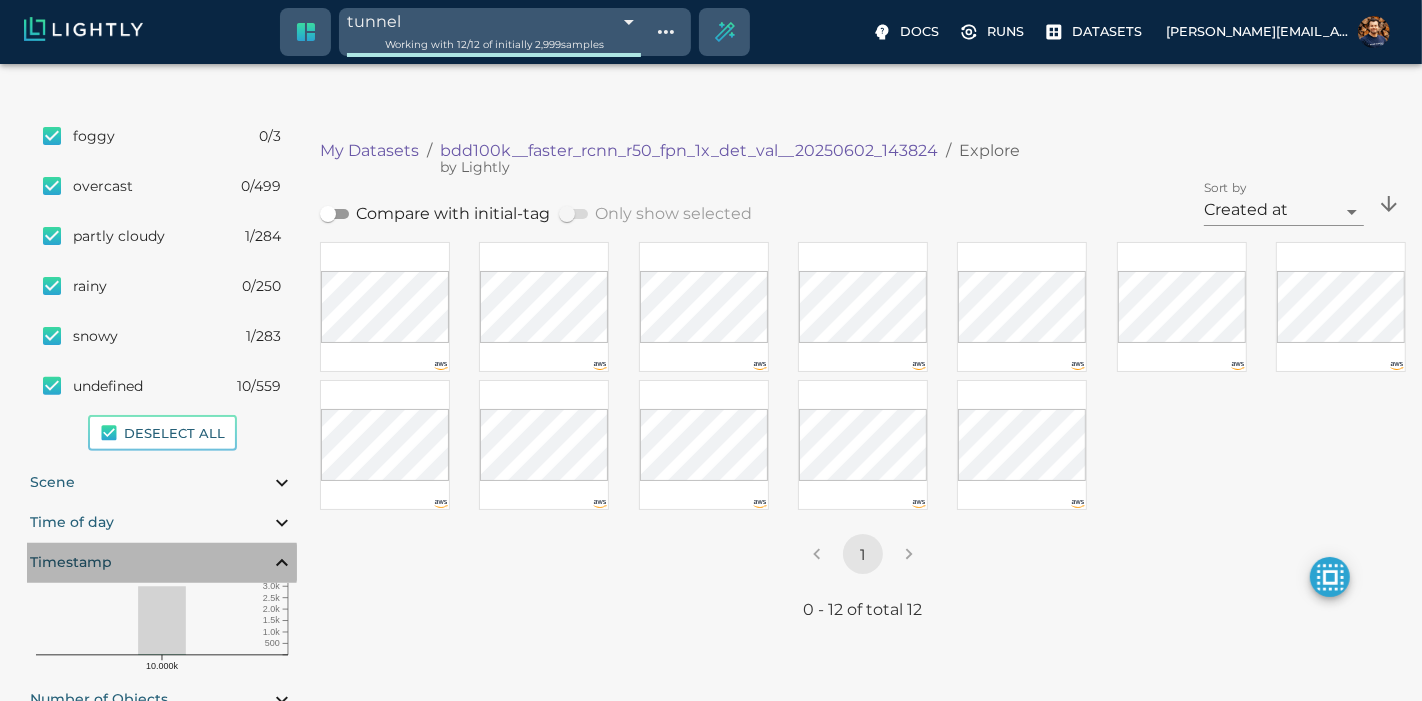 click on "Timestamp" at bounding box center (162, 563) 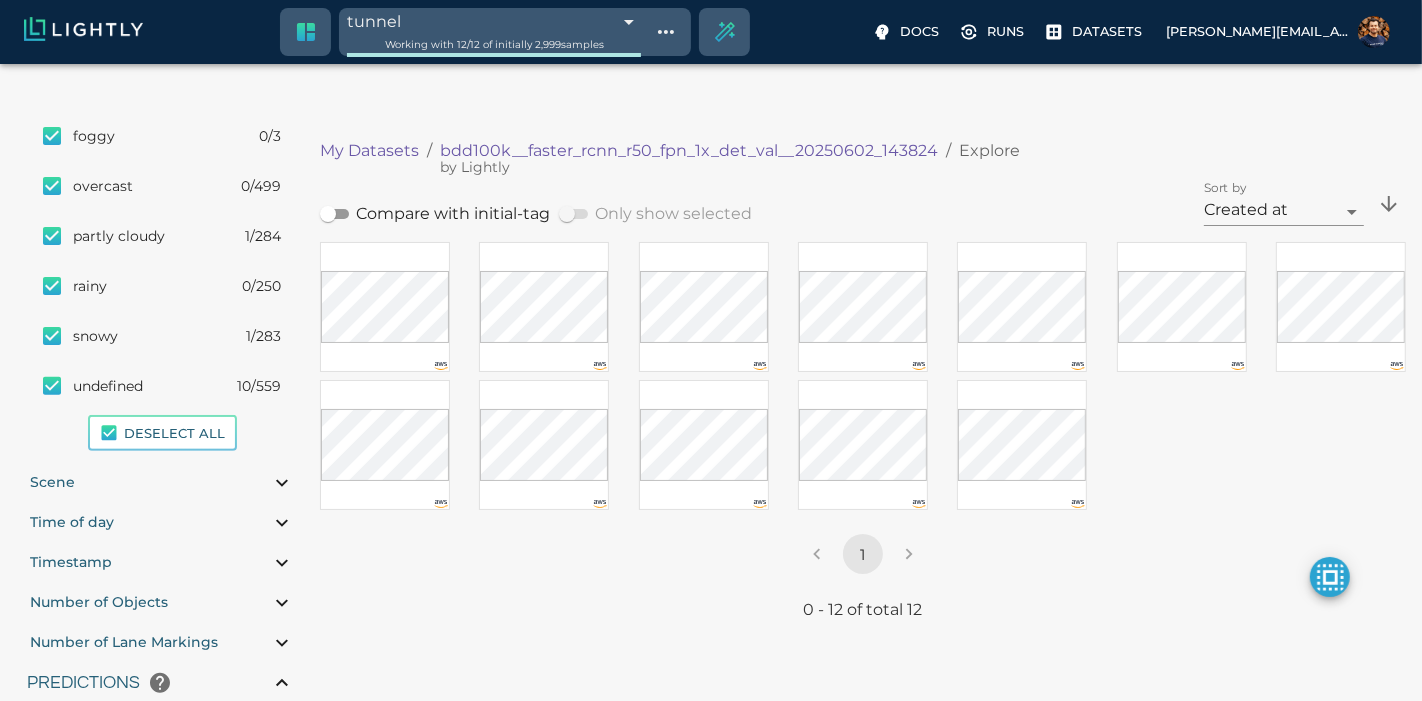click on "Number of Objects" at bounding box center [99, 603] 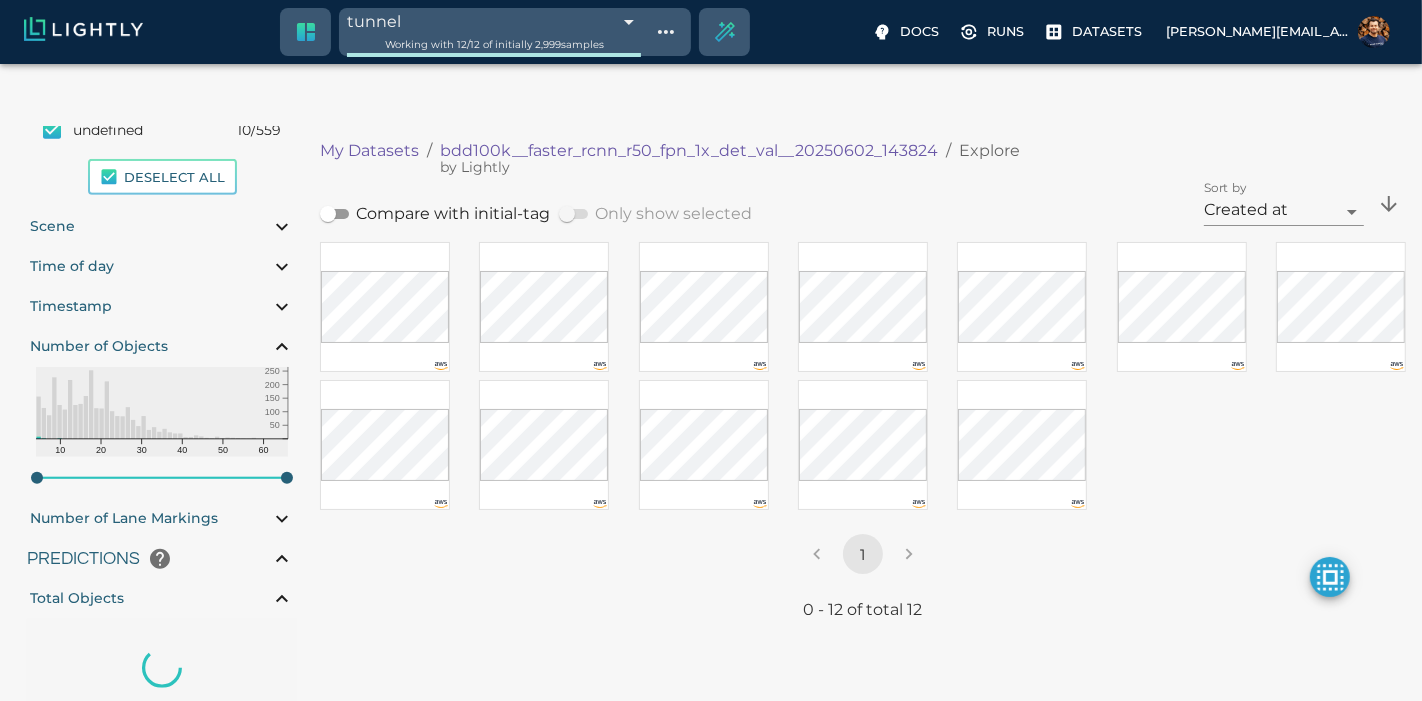 scroll, scrollTop: 1000, scrollLeft: 0, axis: vertical 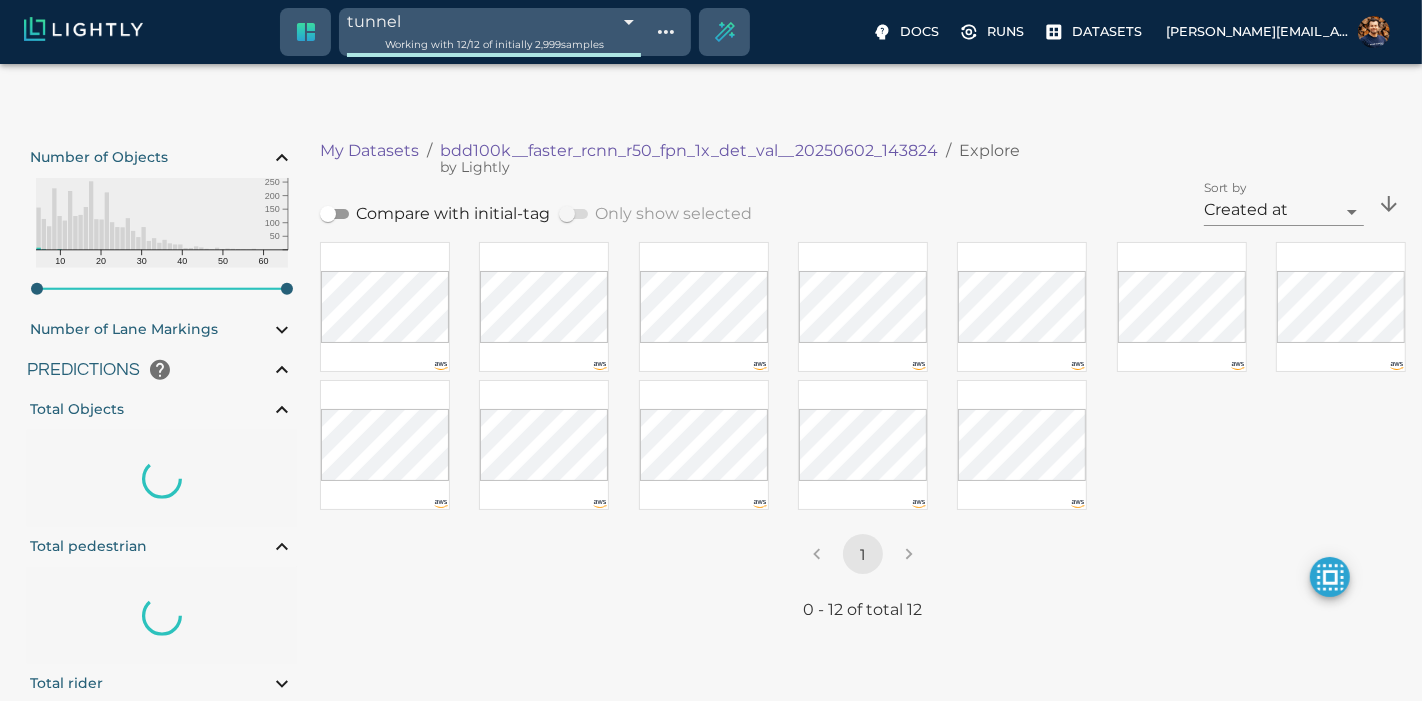 type on "2.25" 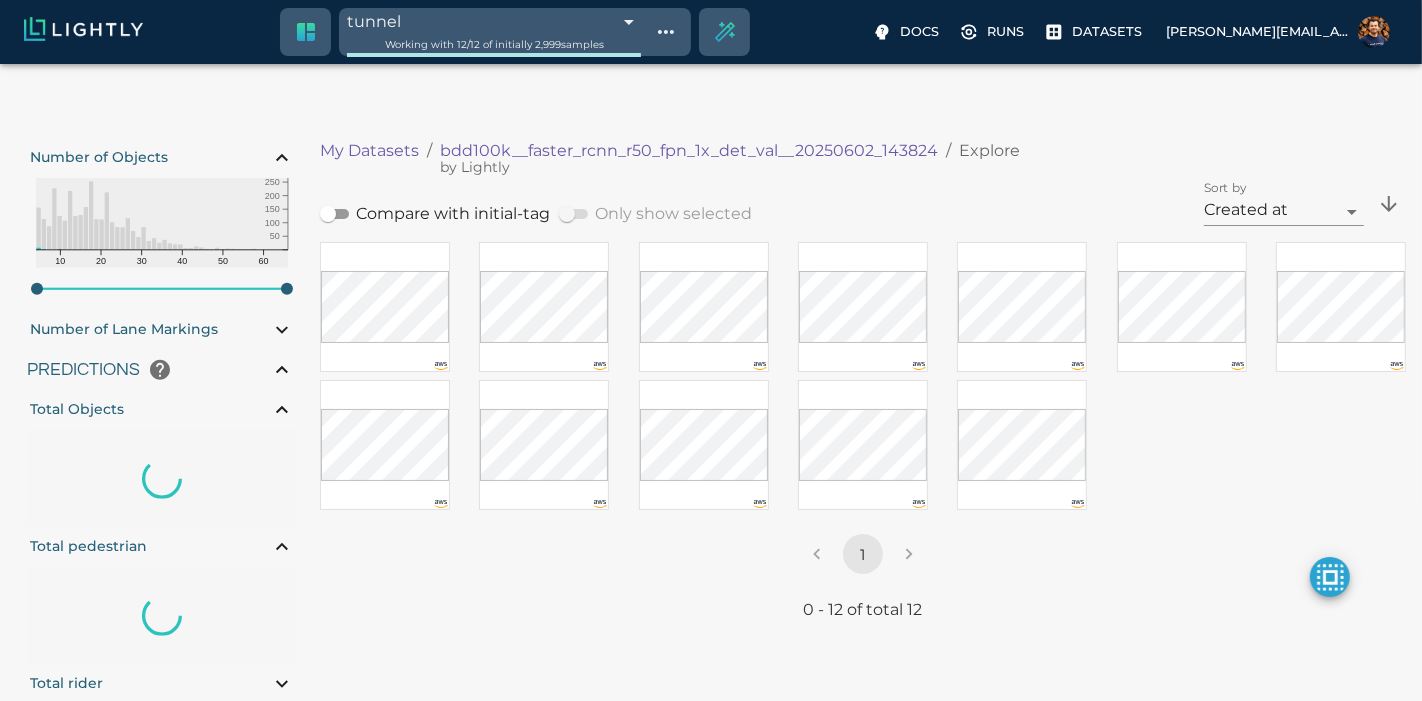 type on "31.25" 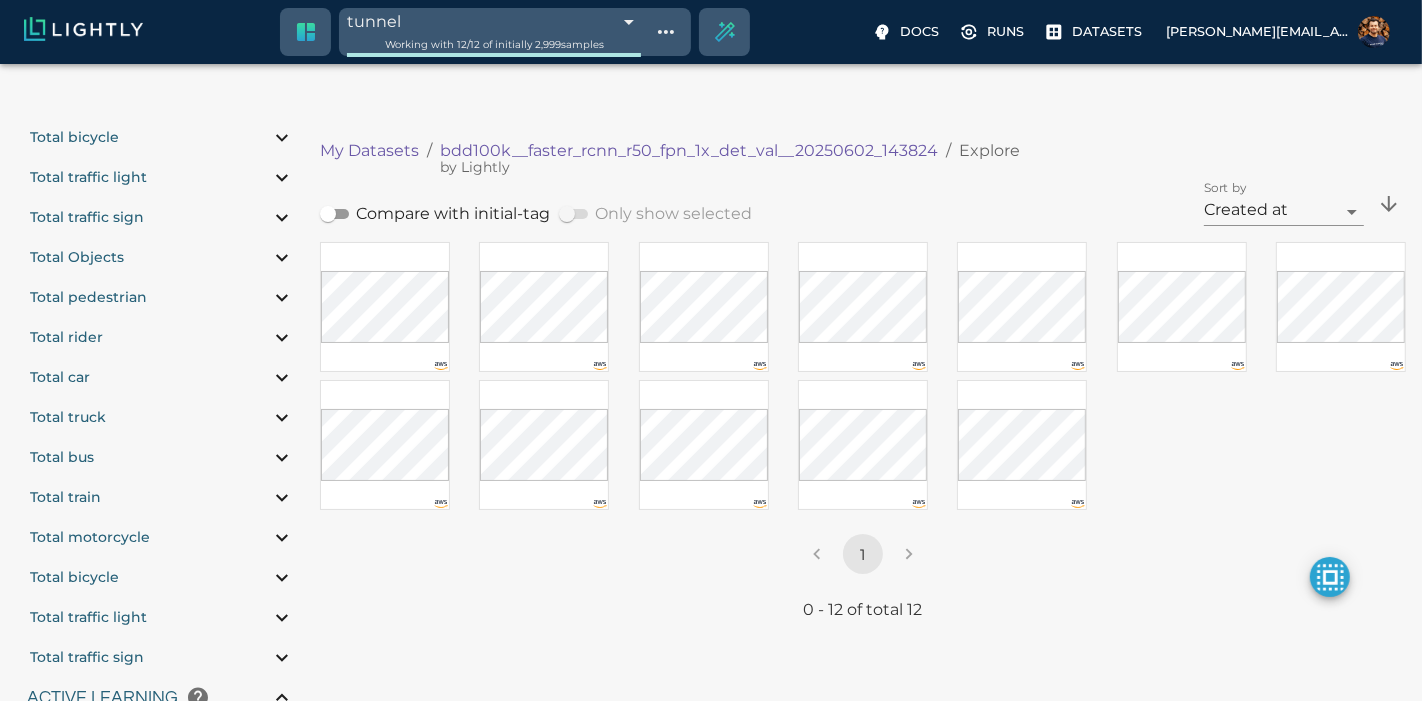 type on "31.25" 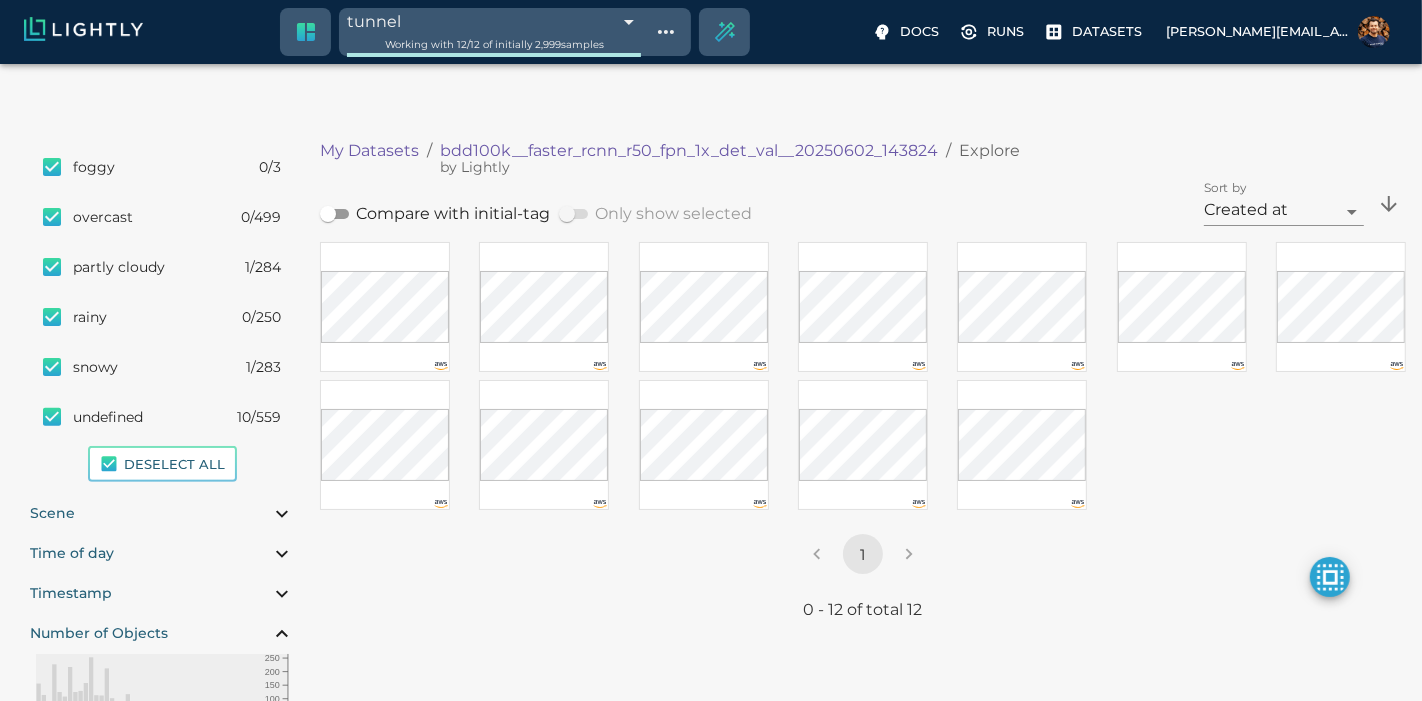 scroll, scrollTop: 558, scrollLeft: 0, axis: vertical 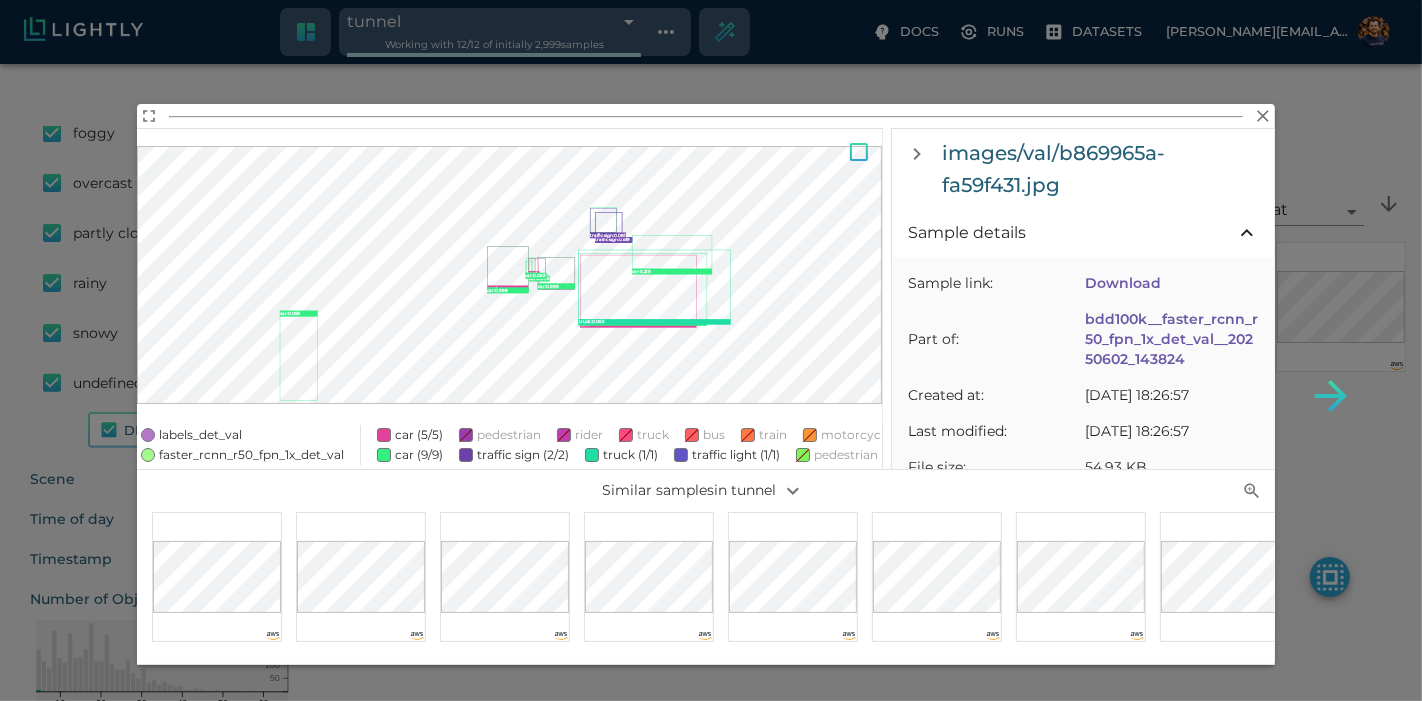 click on "car :  1 car :  1 car :  1 car :  1 car :  1 car :  0.999 car :  0.999 car :  0.996 car :  0.991 car :  0.573 car :  0.219 car :  0.063 car :  0.058 car :  0.051 truck :  0.063 traffic light :  0.053 traffic sign :  0.539 traffic sign :  0.081 labels_det_val faster_rcnn_r50_fpn_1x_det_val car (5/5) pedestrian  rider  truck  bus  train  motorcycle  bicycle  traffic light  traffic sign  car (9/9) traffic sign (2/2) truck (1/1) traffic light (1/1) pedestrian  rider  bus  train  motorcycle  bicycle  images/val/b869965a-fa59f431.jpg Sample details Sample link: Download Part of: bdd100k__faster_rcnn_r50_fpn_1x_det_val__20250602_143824 Created at: Mon, 02.06.2025 18:26:57 Last modified: Mon, 02.06.2025 18:26:57 File size: 54.93 KB Height: 720px Width: 1280px Aspect ratio: 1.778 Sharpness: 18.782 Uniform row ratio: 0 Signal to noise ratio: 1.35 Red channel mean: 0.303 Green channel mean: 0.264 Blue channel mean: 0.23 Luminance: 29.265 Contrast: 0.194 Aspect ratio: 1.778 Area: 921,600 Custom metadata Weather: Scene: 5" at bounding box center [711, 350] 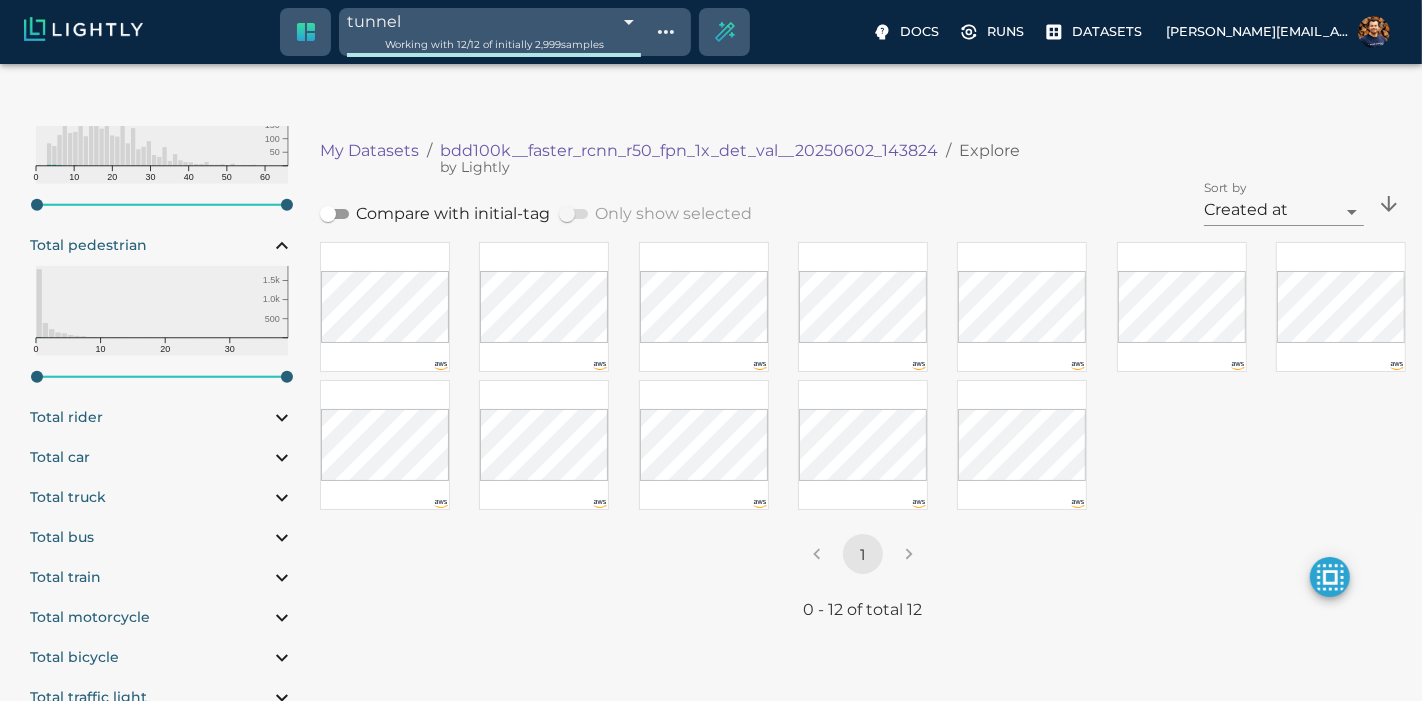 scroll, scrollTop: 1447, scrollLeft: 0, axis: vertical 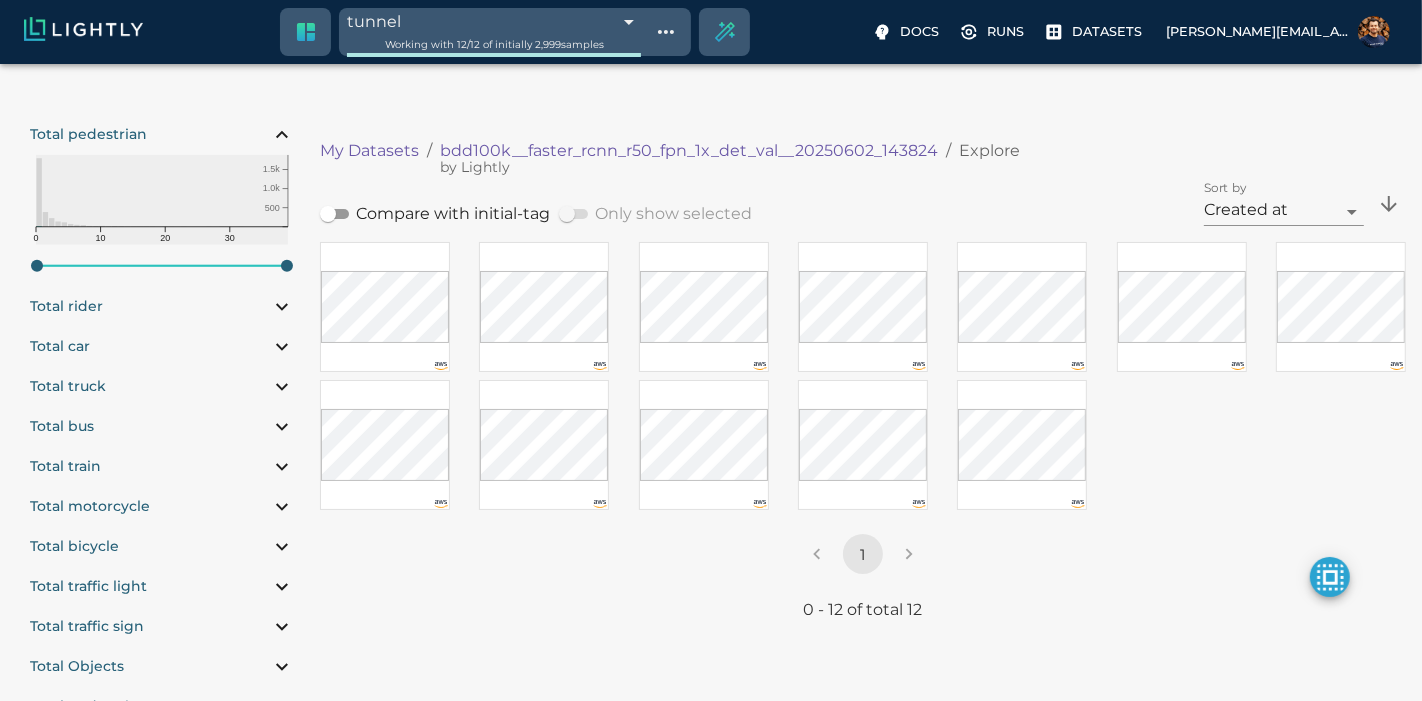 click on "Total rider" at bounding box center (162, 307) 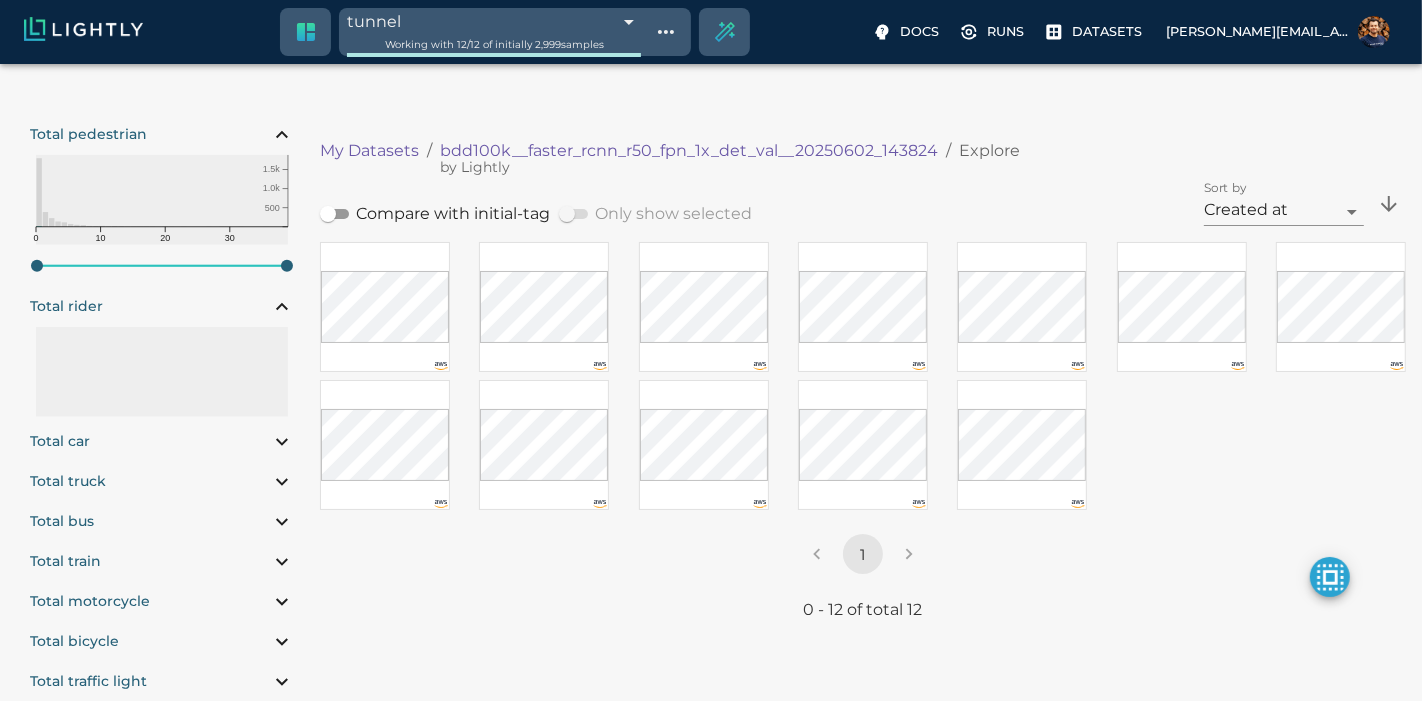type on "31.25" 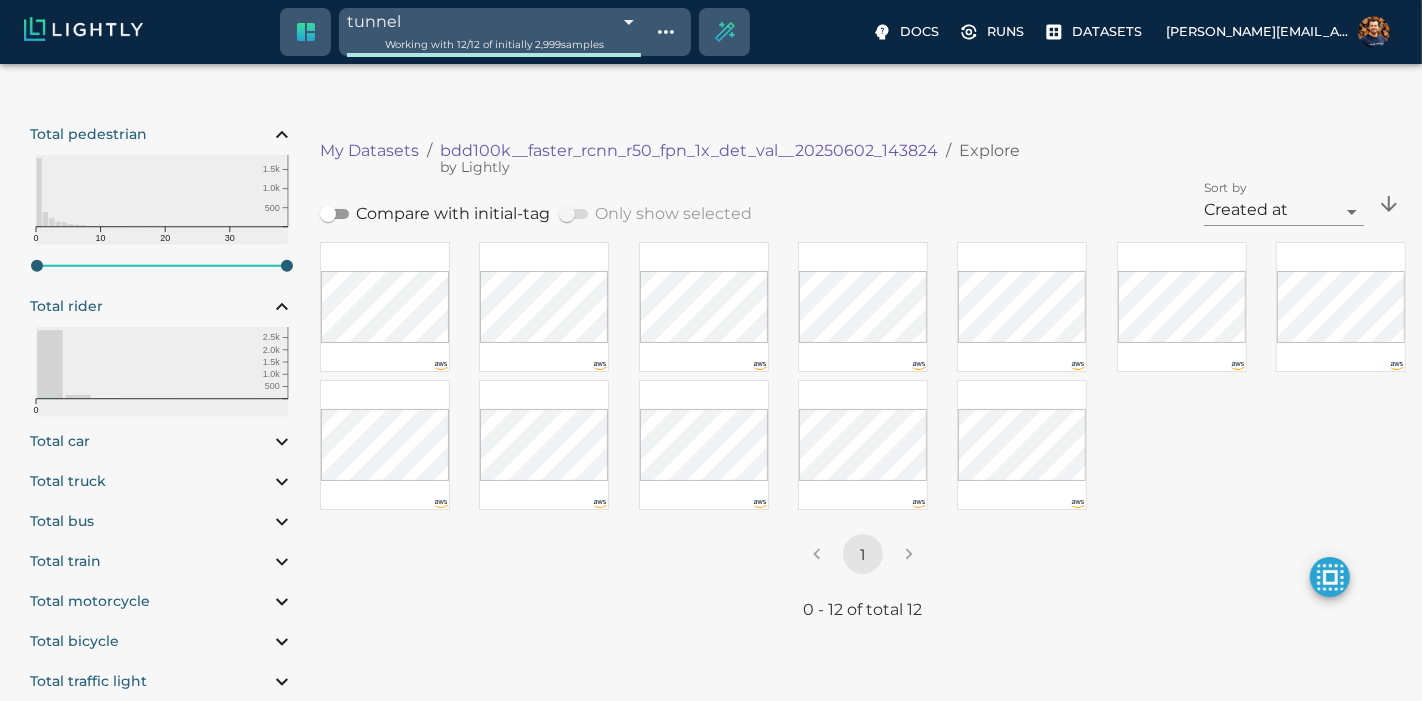 type on "31.25" 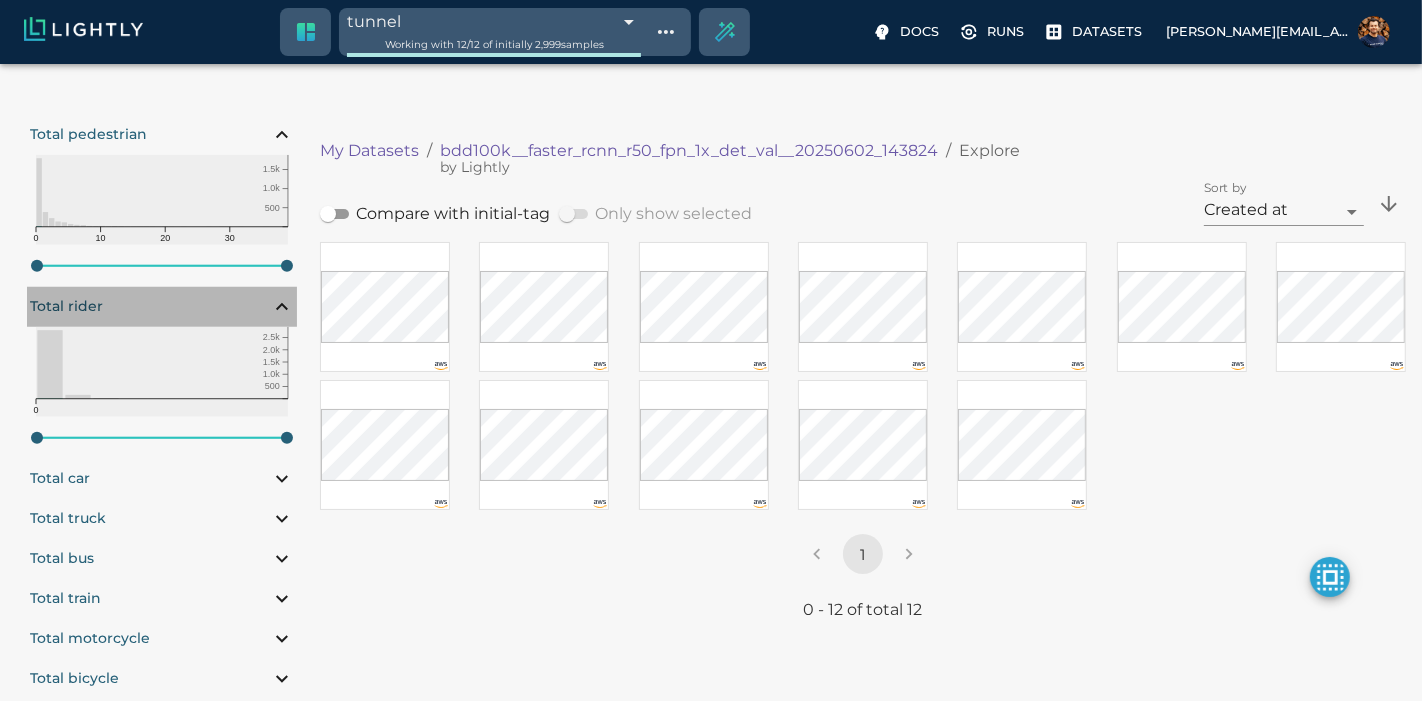 click on "Total rider" at bounding box center (162, 307) 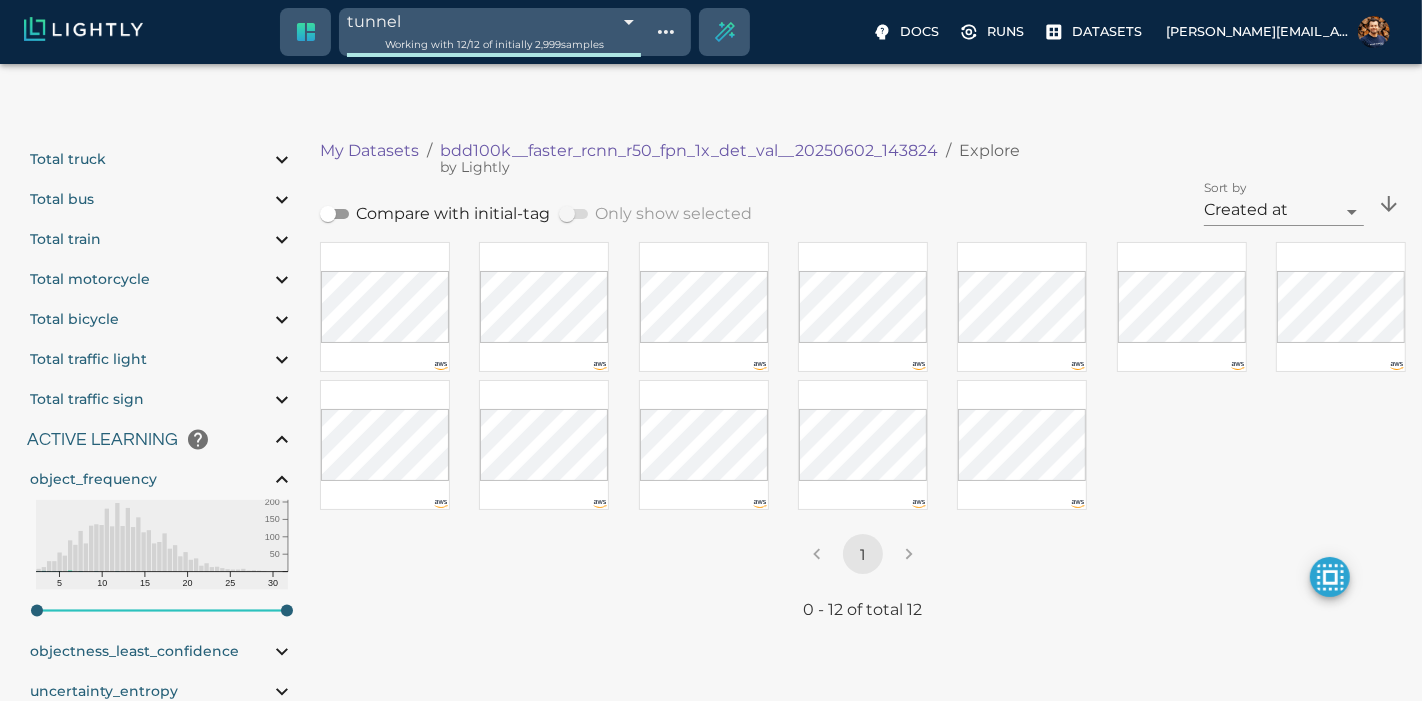 type on "31.25" 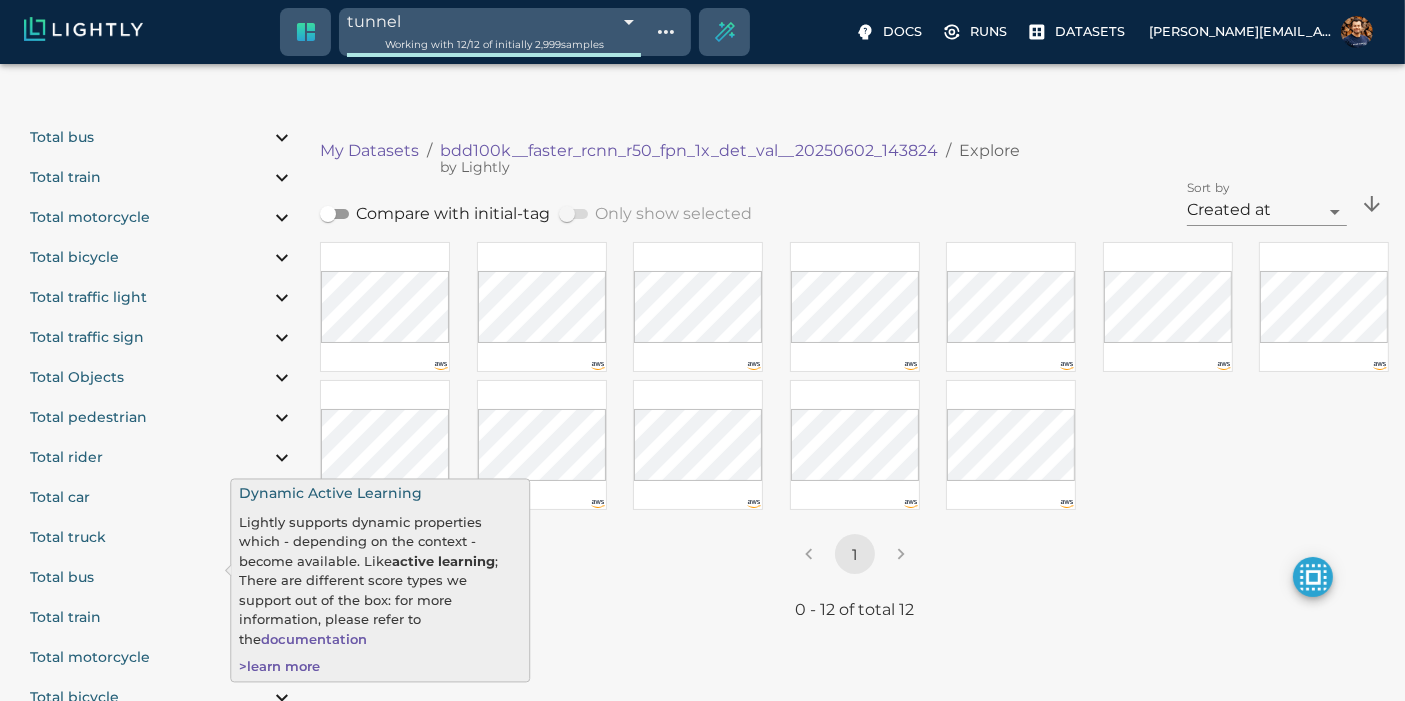 scroll, scrollTop: 1558, scrollLeft: 0, axis: vertical 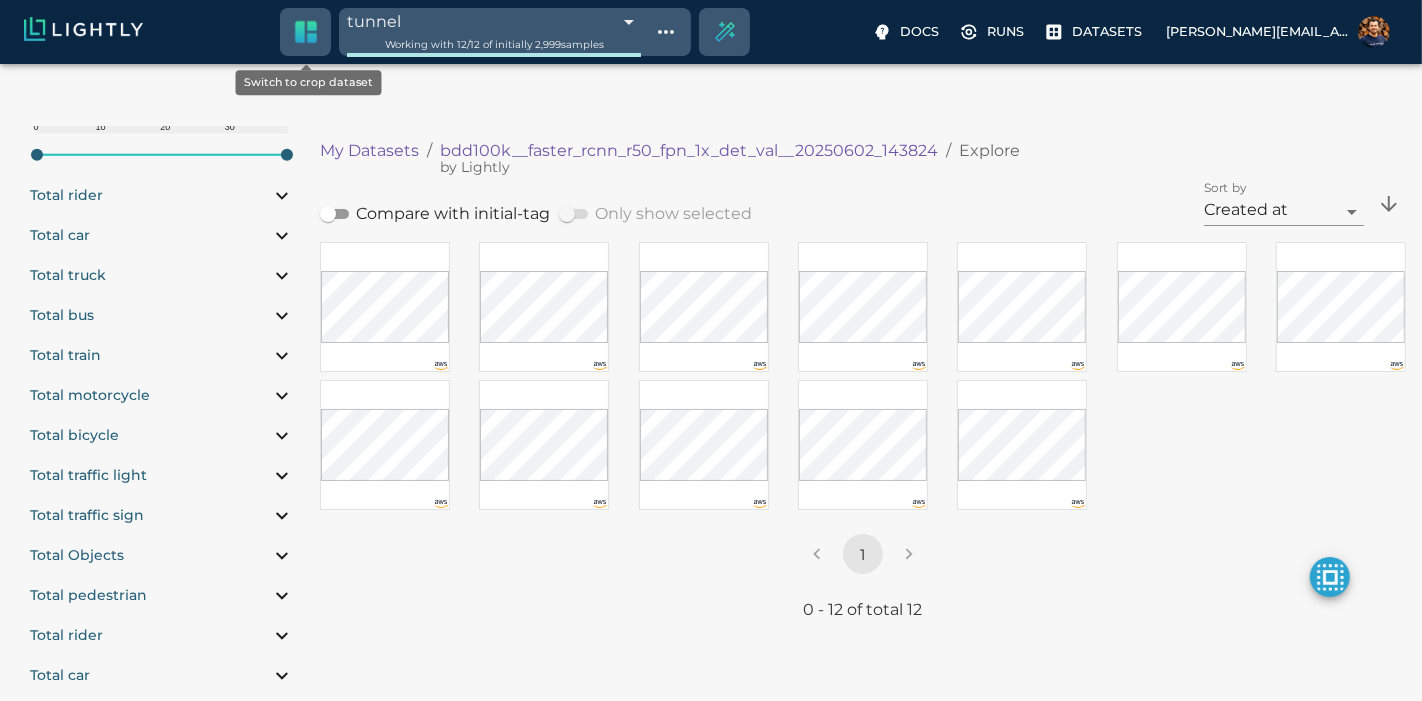click at bounding box center [306, 32] 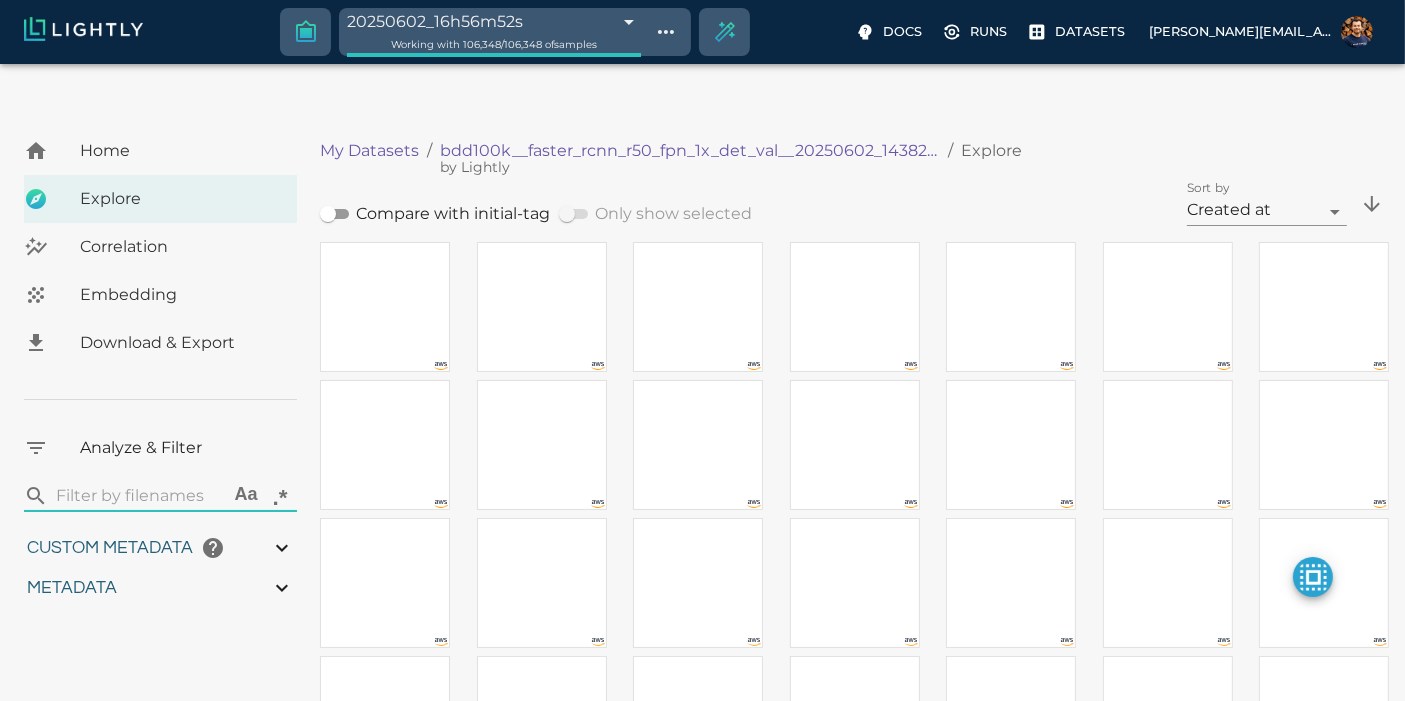 type on "0.0500000789761543" 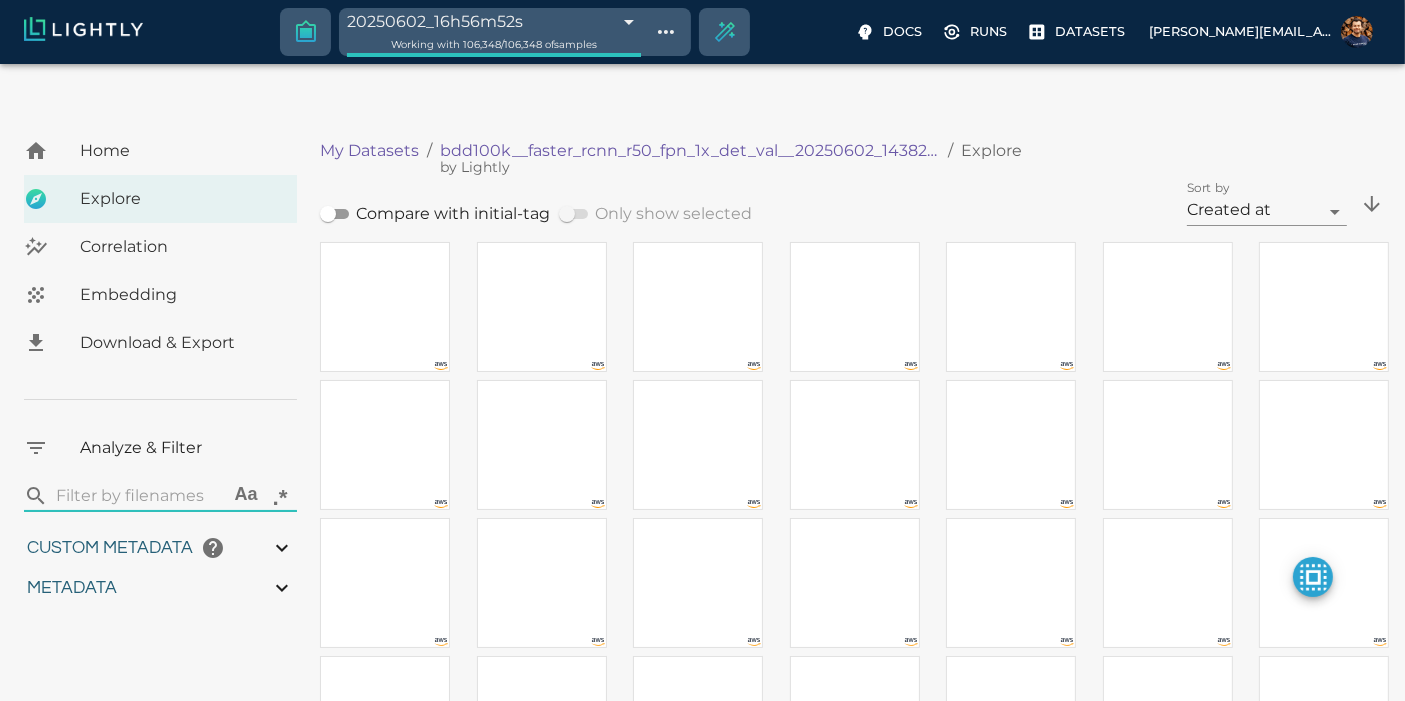 type on "0.0500000789761543" 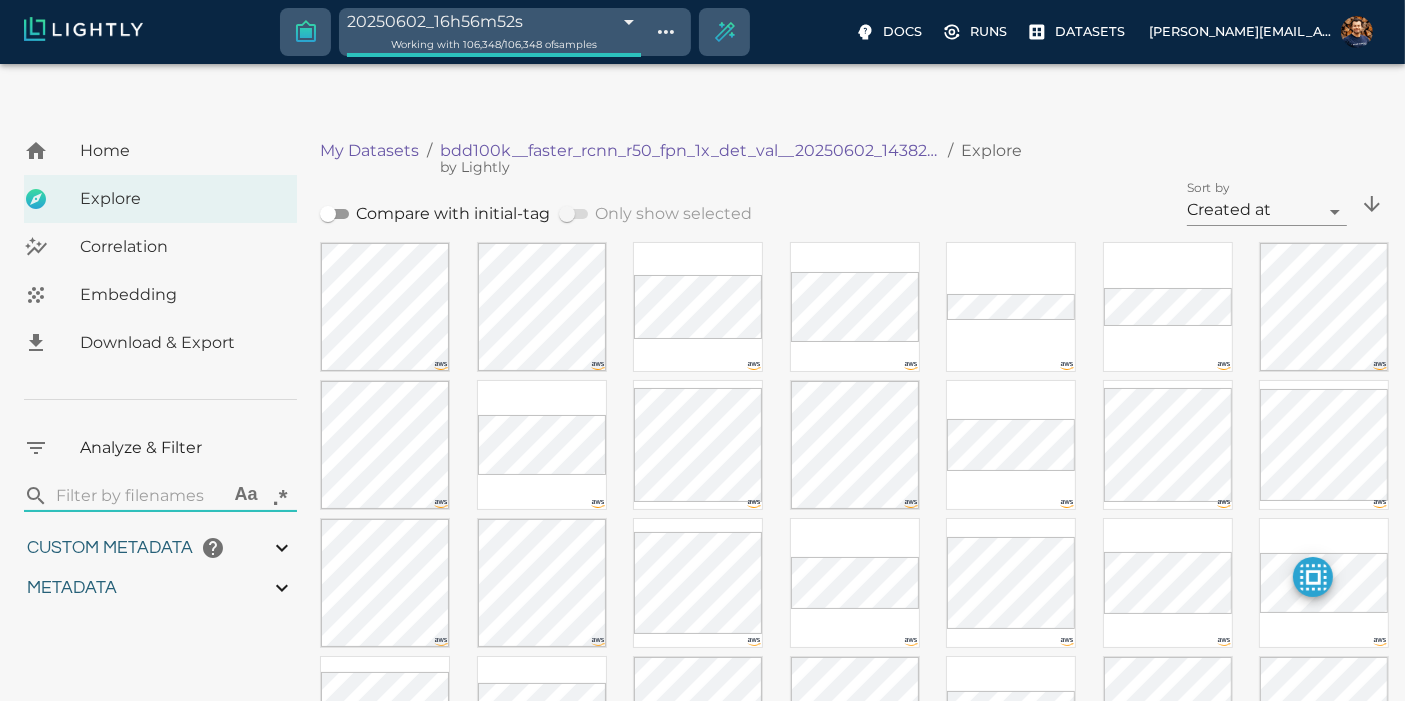 type on "0.0500000789761543" 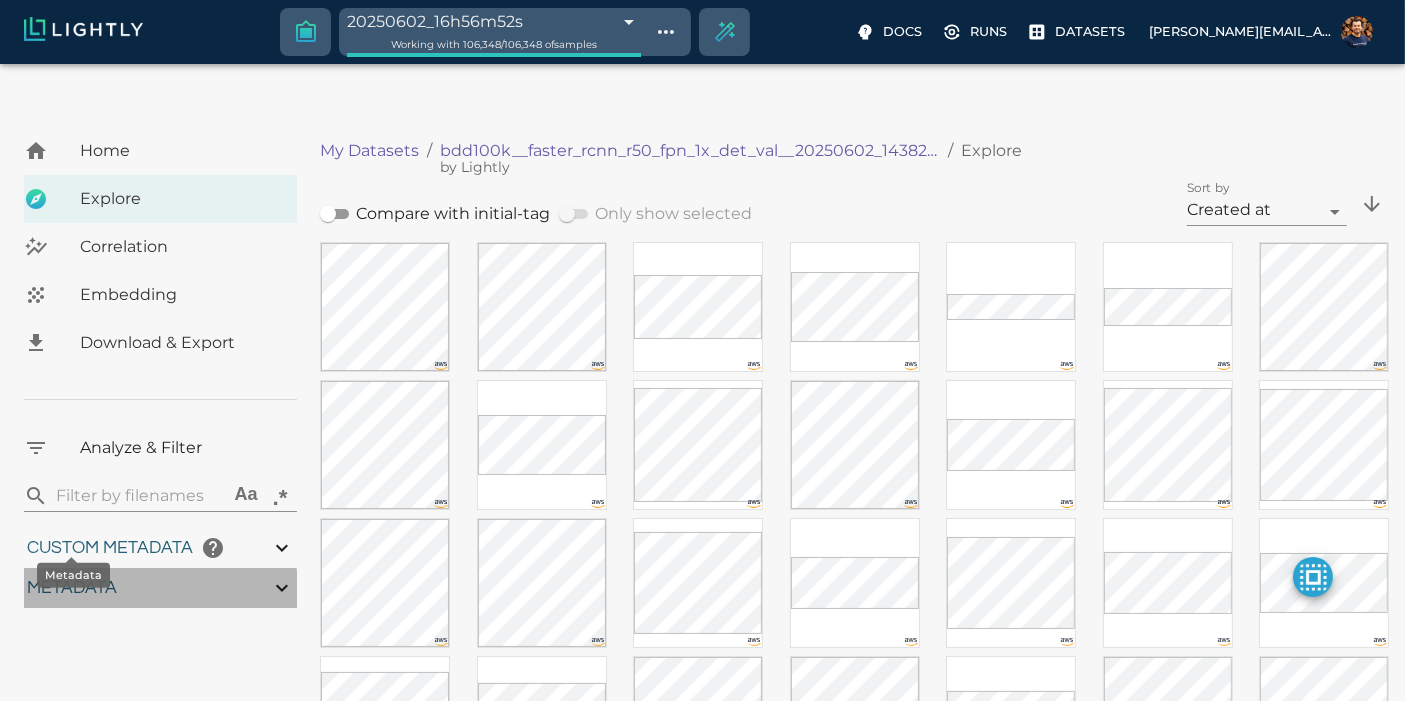 click on "Metadata" at bounding box center (72, 588) 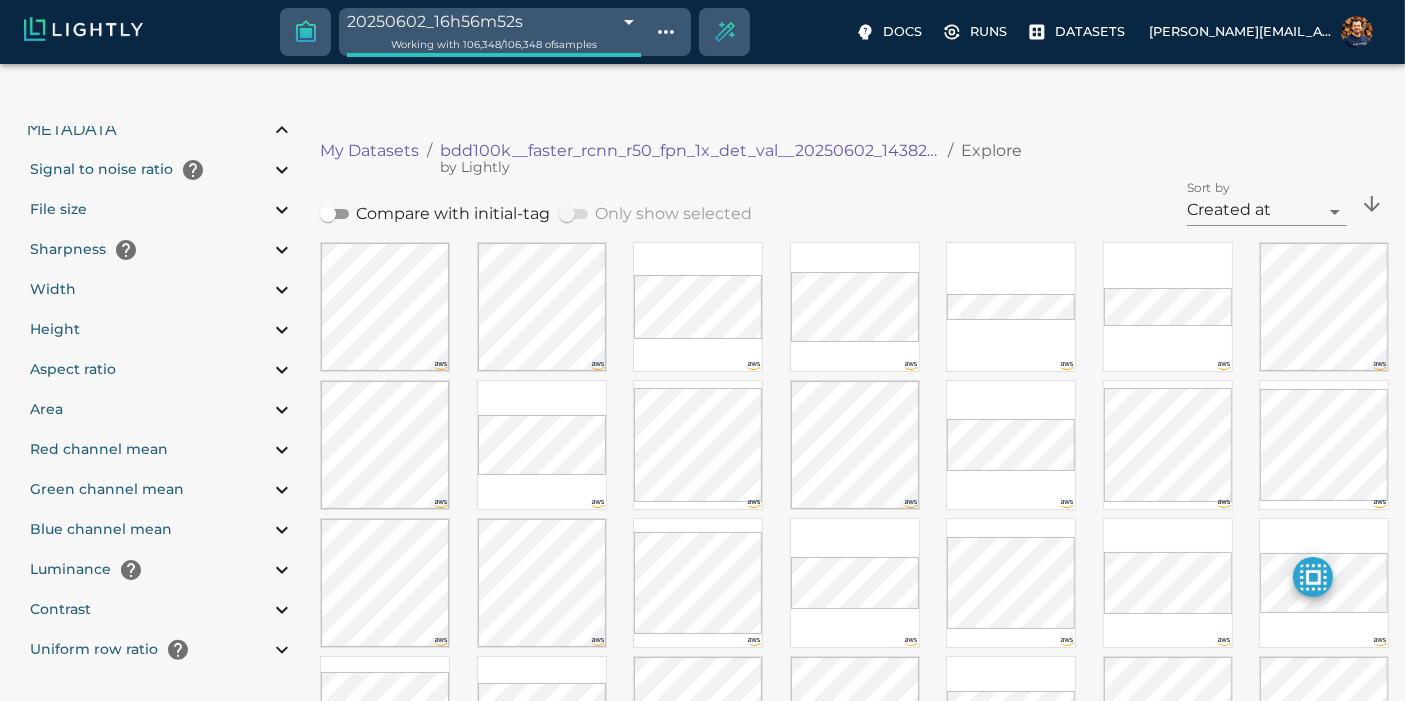 scroll, scrollTop: 236, scrollLeft: 0, axis: vertical 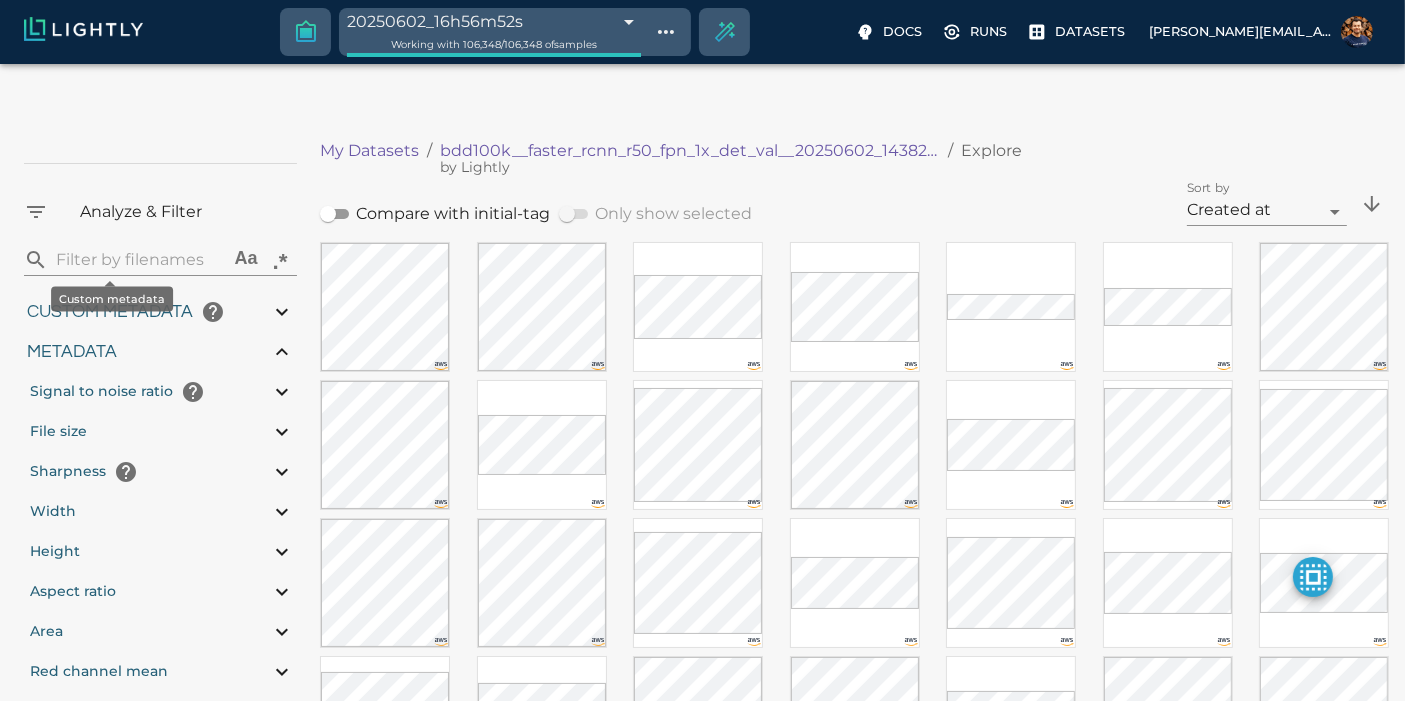 click on "Custom metadata" at bounding box center [110, 312] 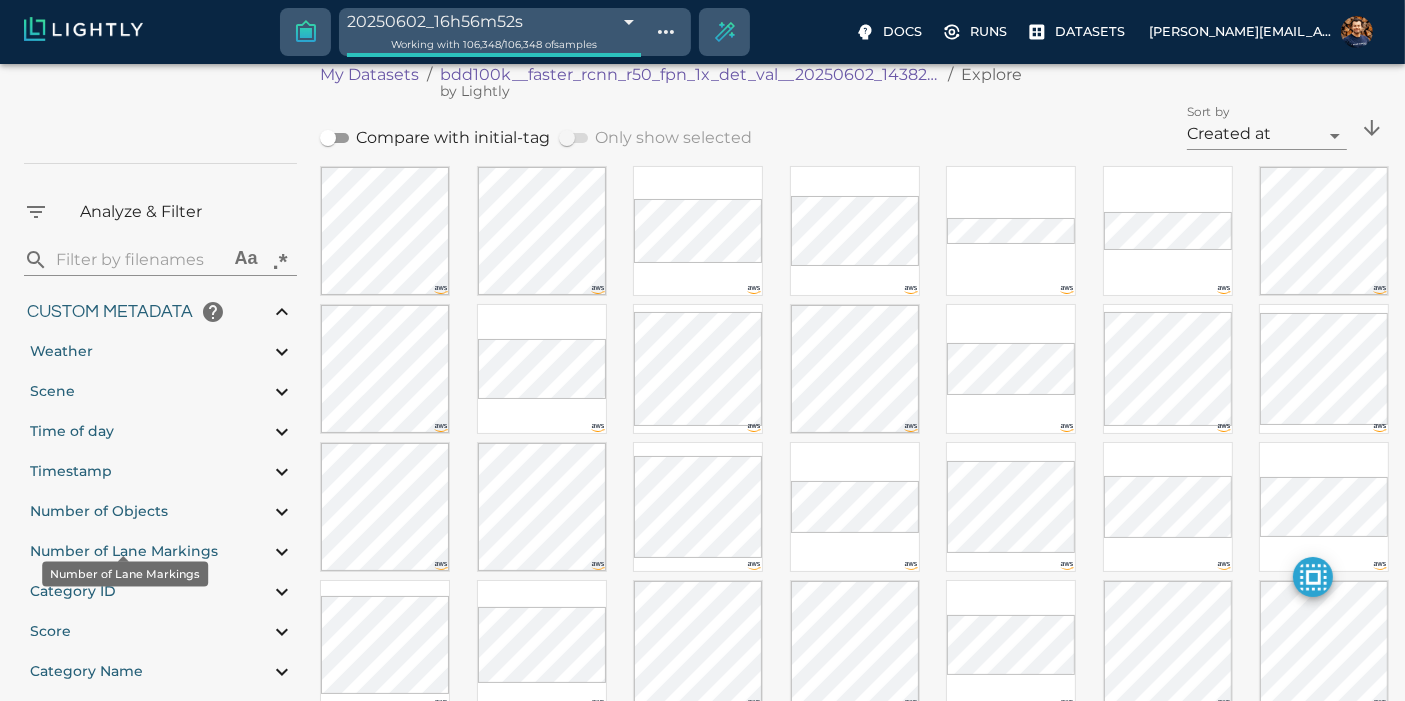 scroll, scrollTop: 111, scrollLeft: 0, axis: vertical 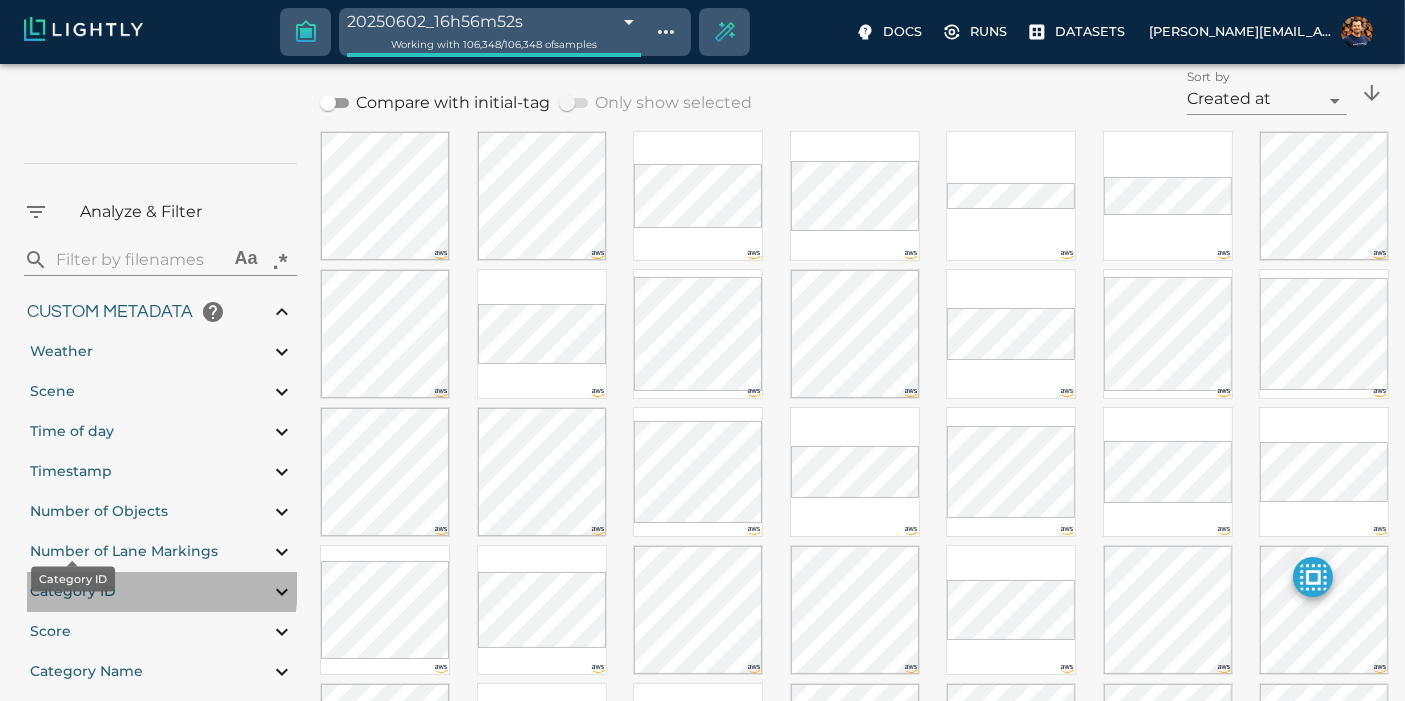 click on "Category ID" at bounding box center [73, 591] 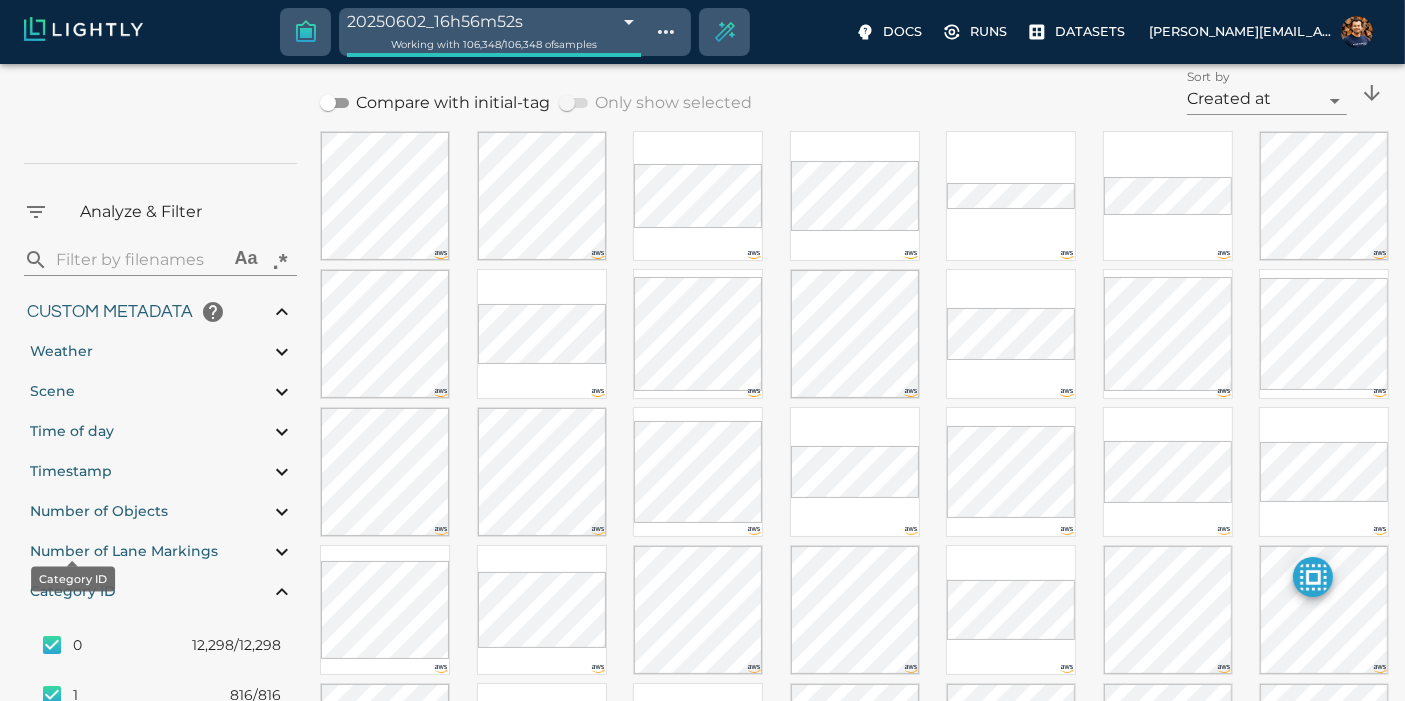 type on "0.0500000789761543" 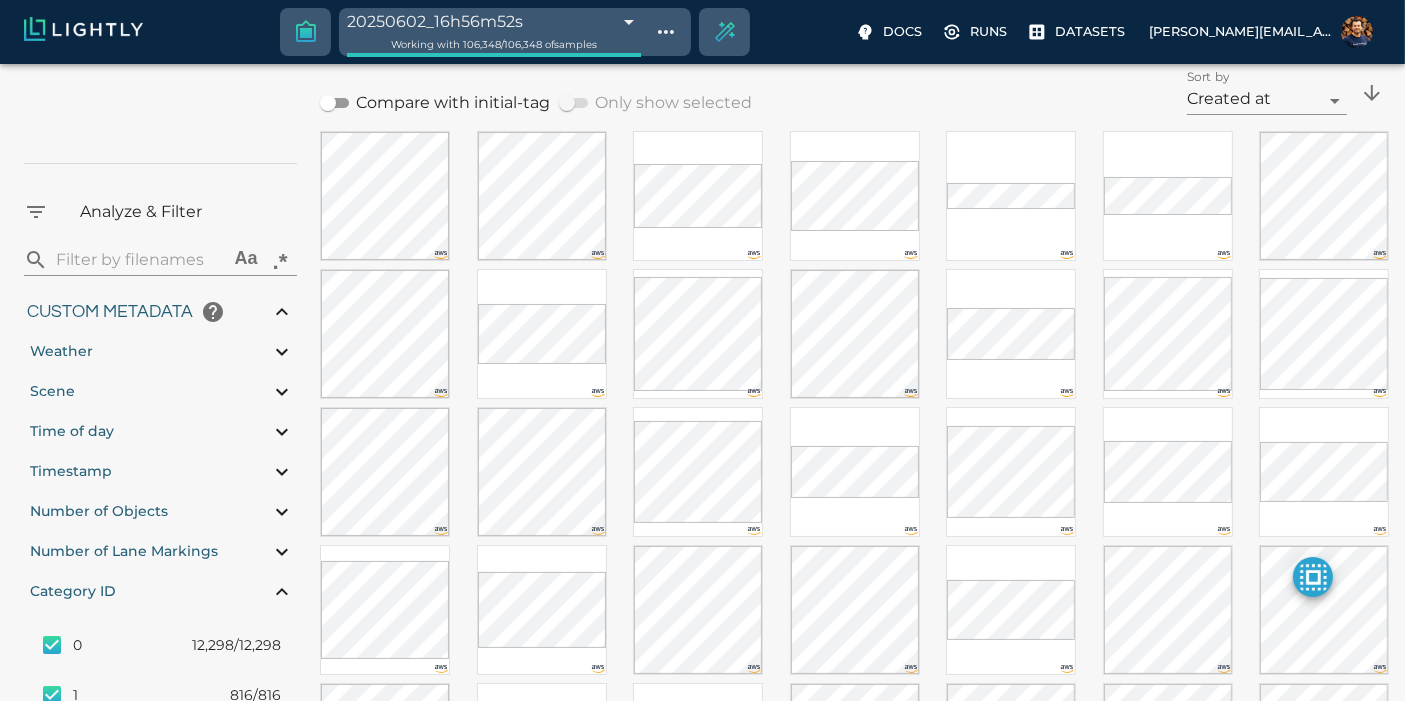 scroll, scrollTop: 458, scrollLeft: 0, axis: vertical 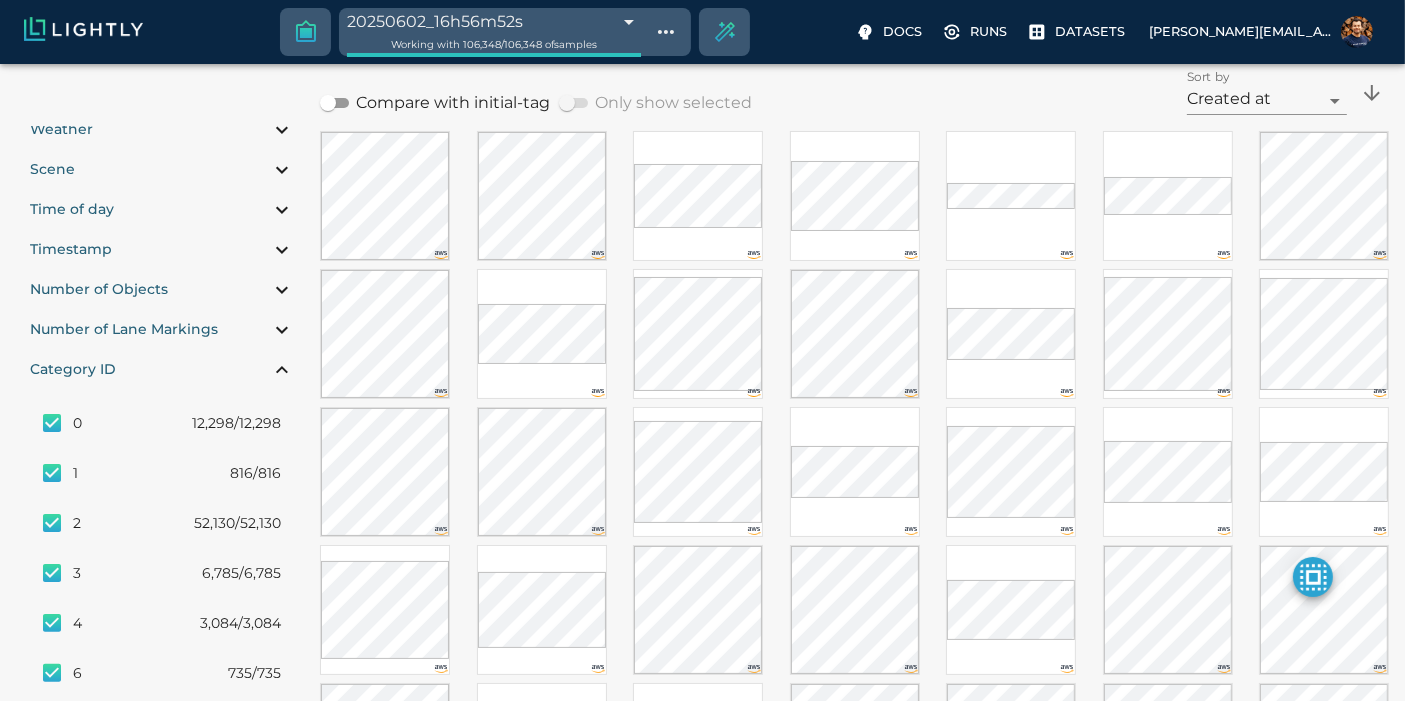 click on "Category ID" at bounding box center [162, 370] 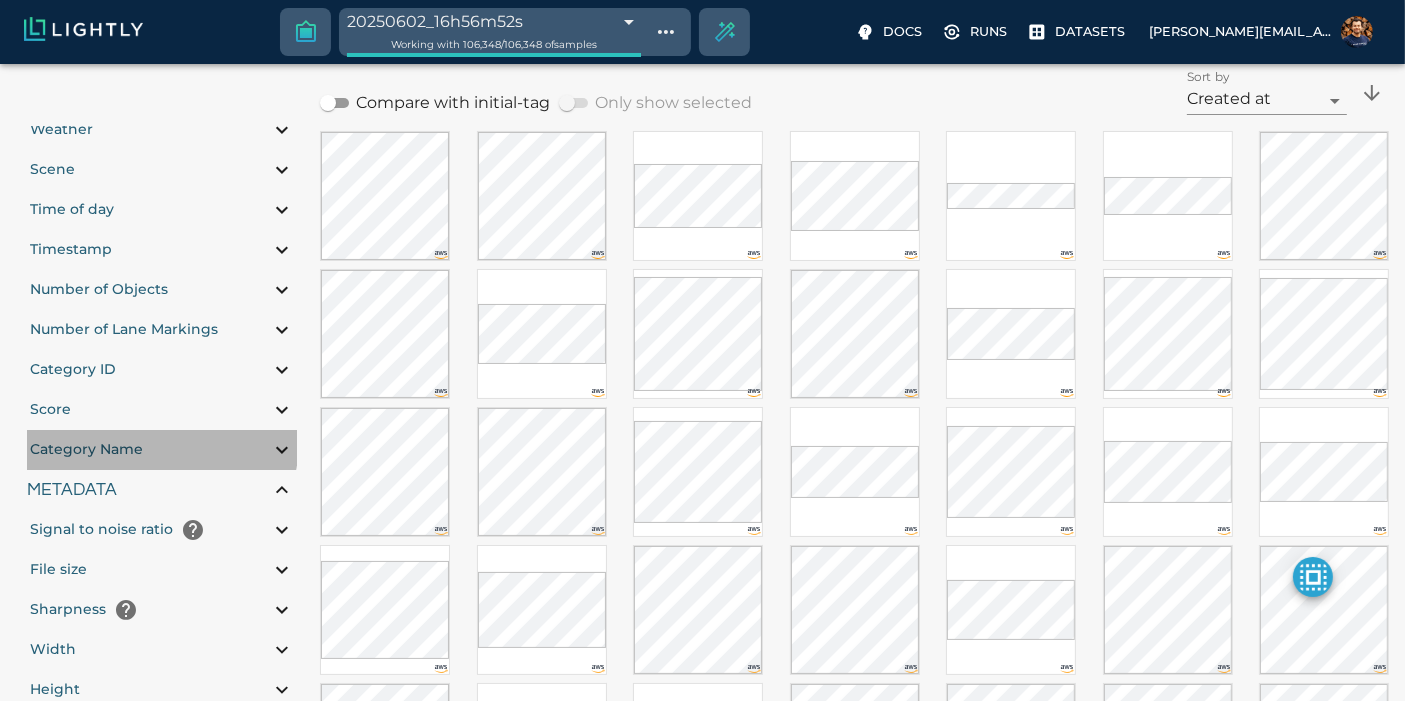 click on "Category Name" at bounding box center [86, 450] 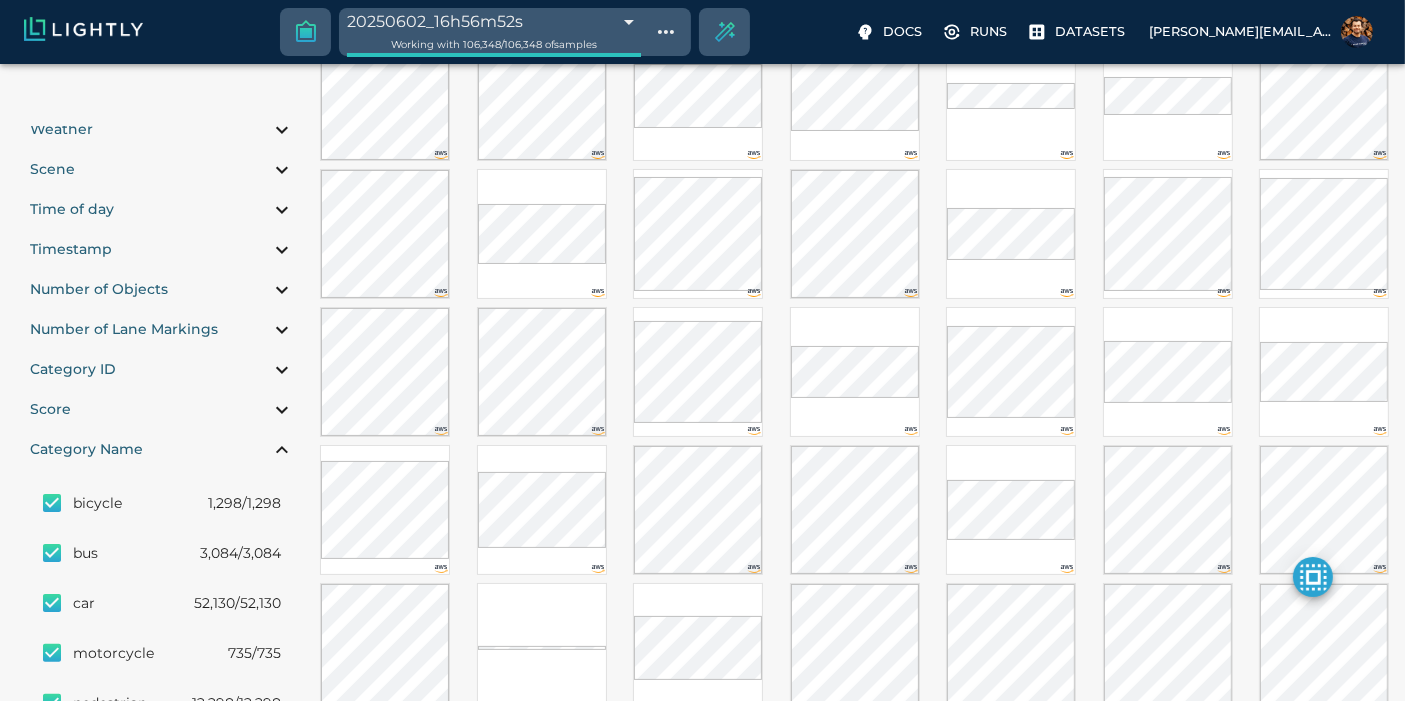 scroll, scrollTop: 222, scrollLeft: 0, axis: vertical 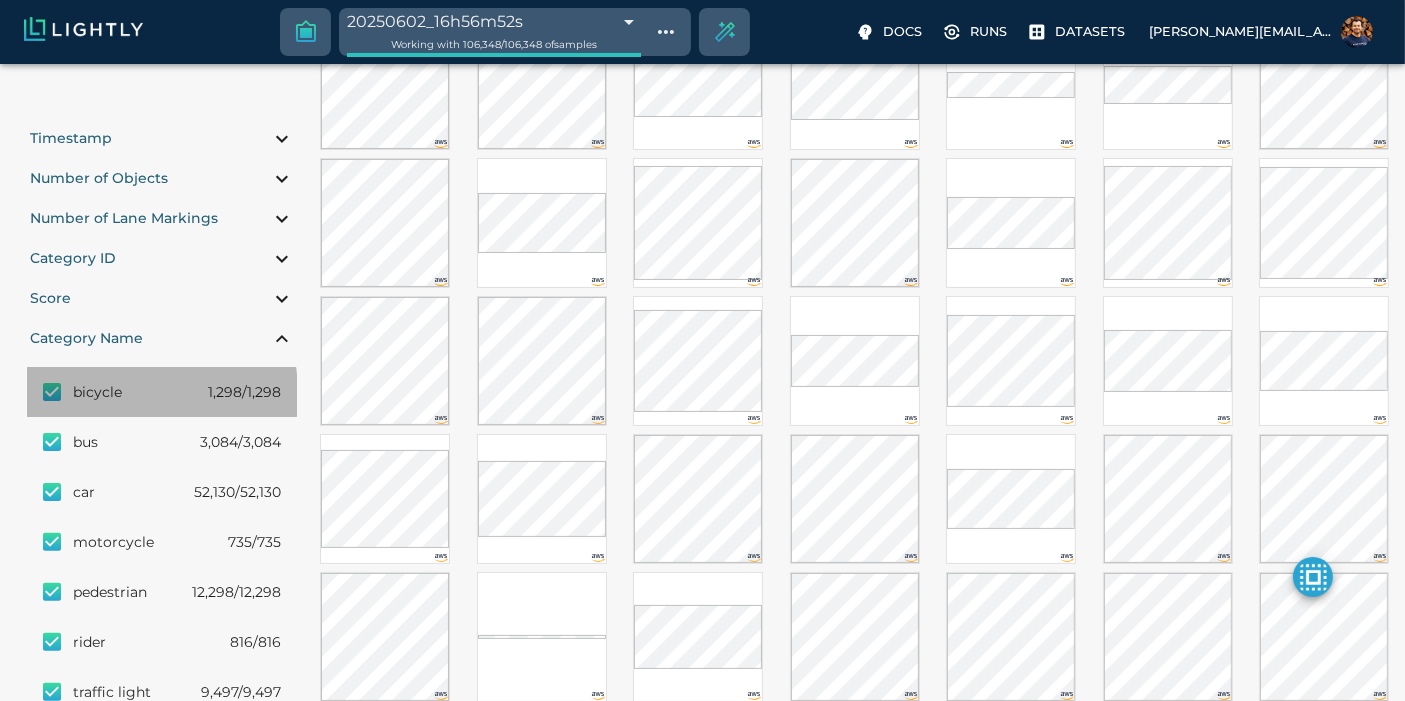 click on "bicycle" at bounding box center (119, 392) 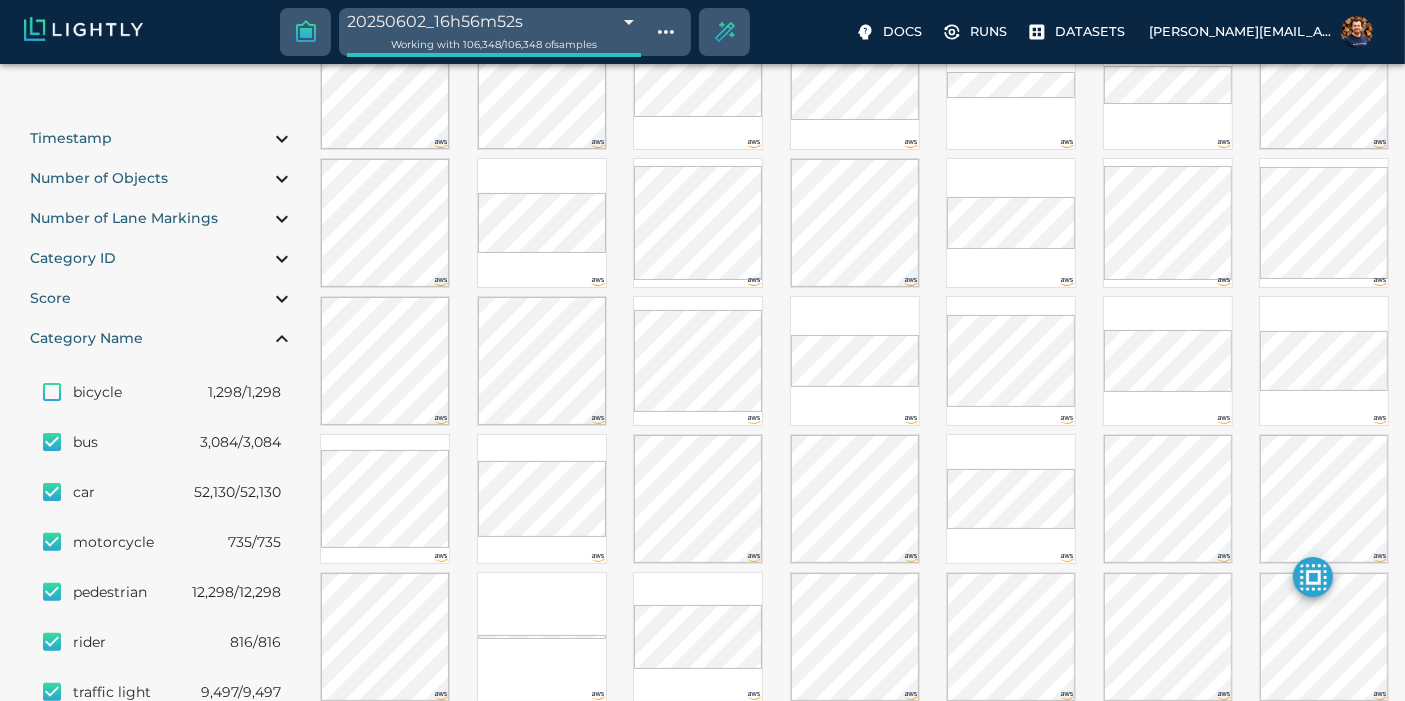 click on "bicycle" at bounding box center (119, 392) 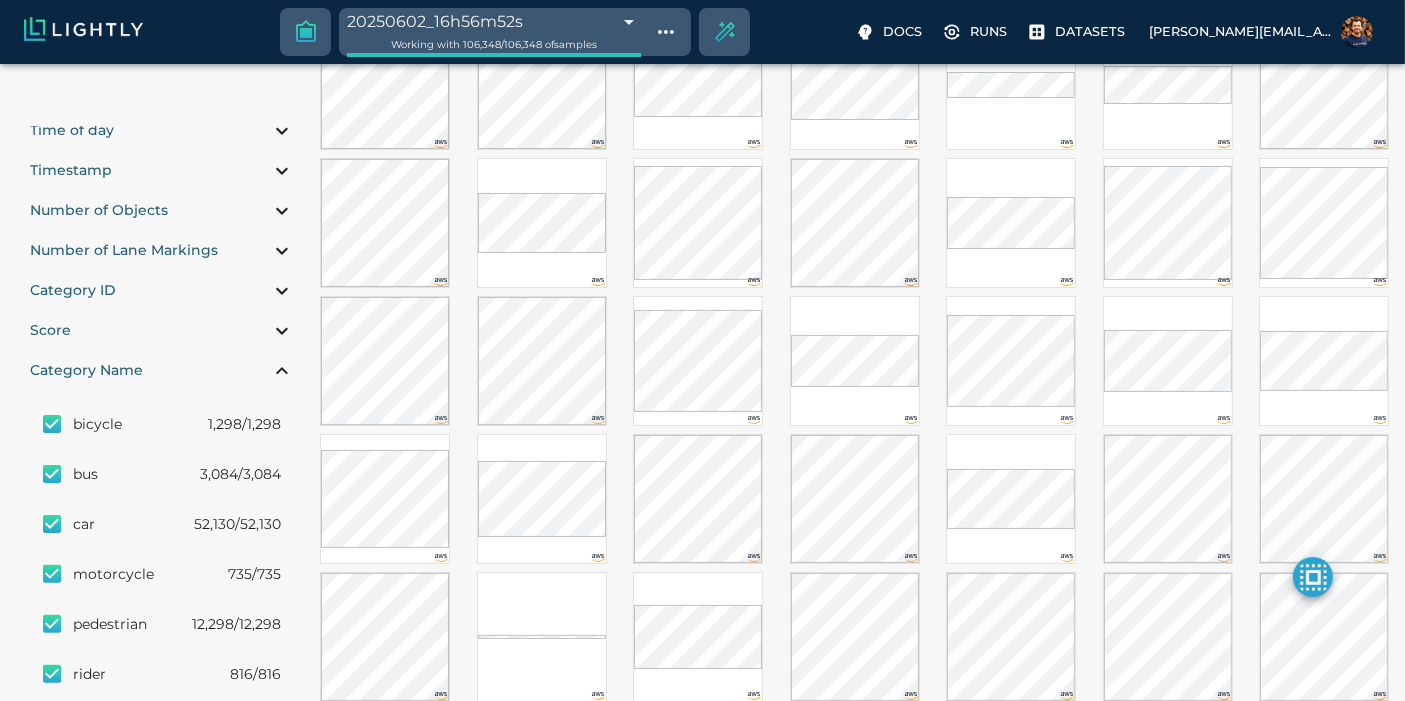 scroll, scrollTop: 569, scrollLeft: 0, axis: vertical 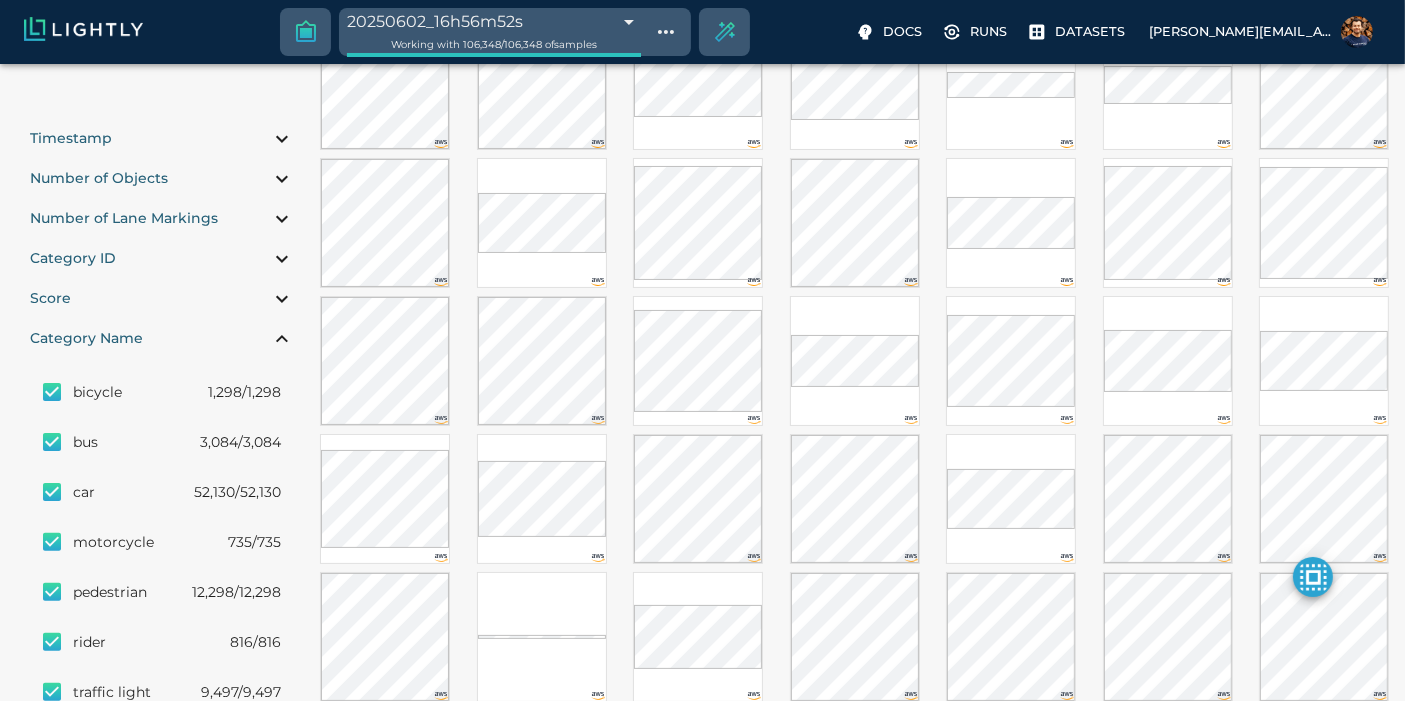 click at bounding box center [52, 592] 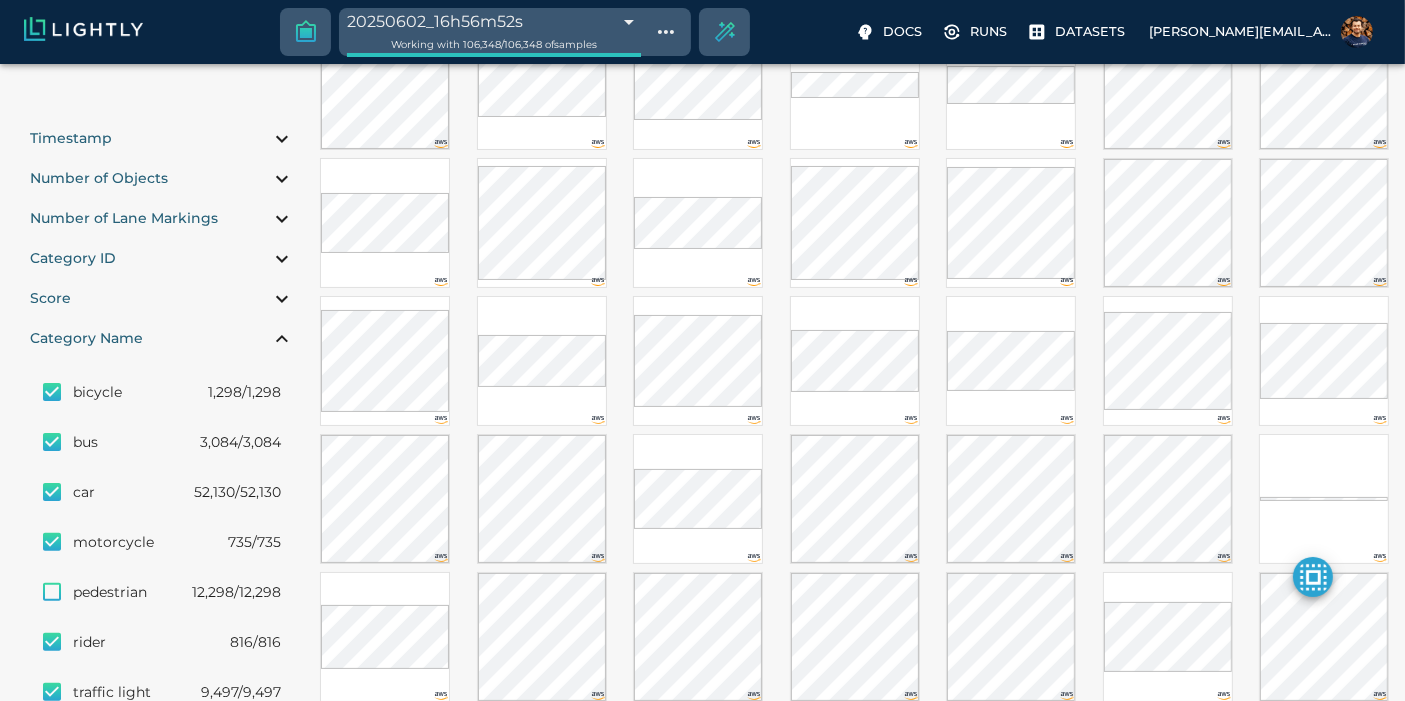 click at bounding box center (52, 592) 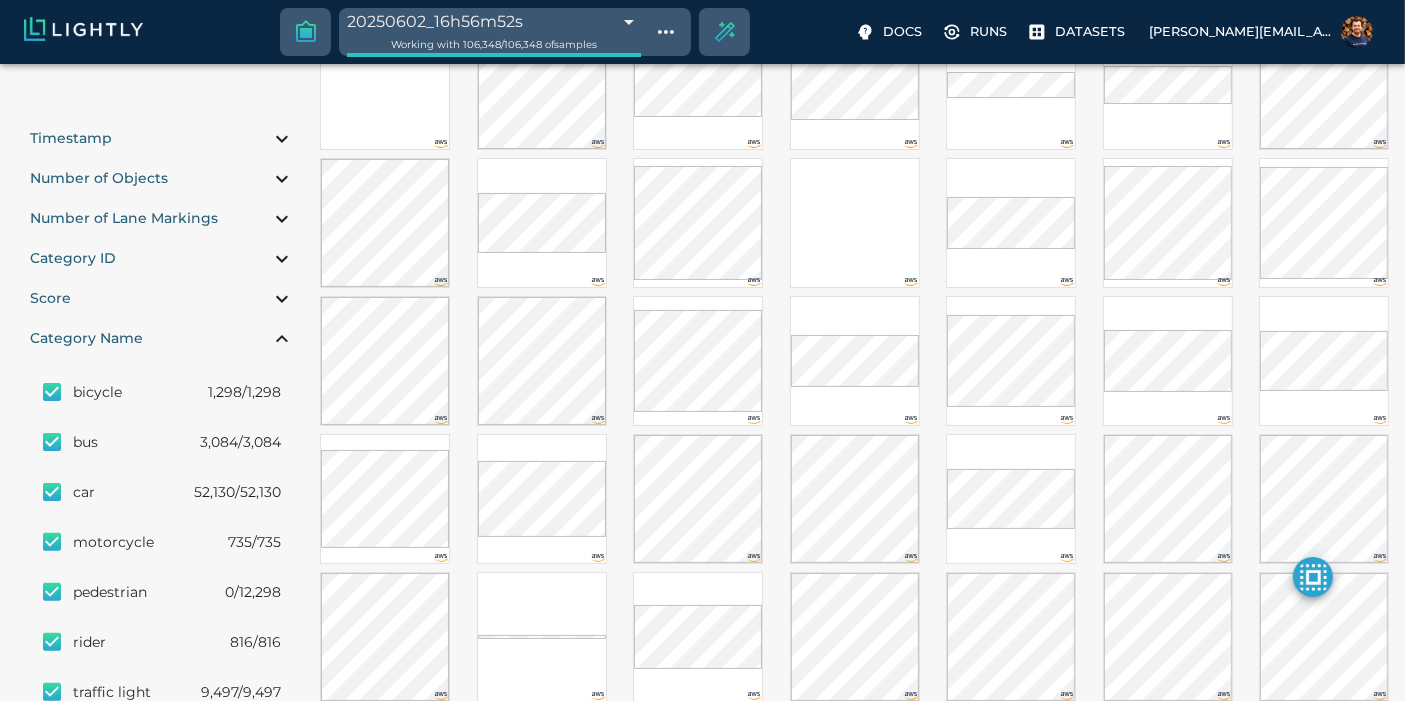 click at bounding box center (52, 592) 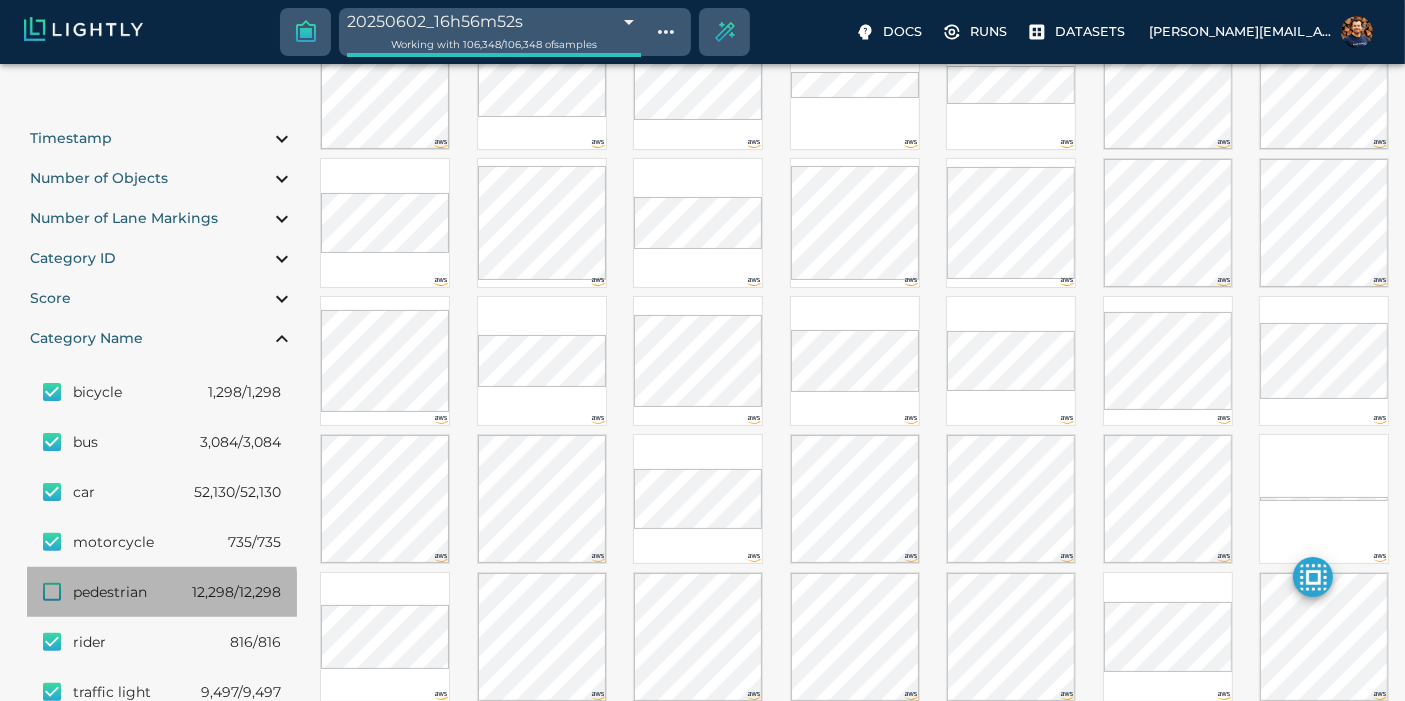 click at bounding box center (52, 592) 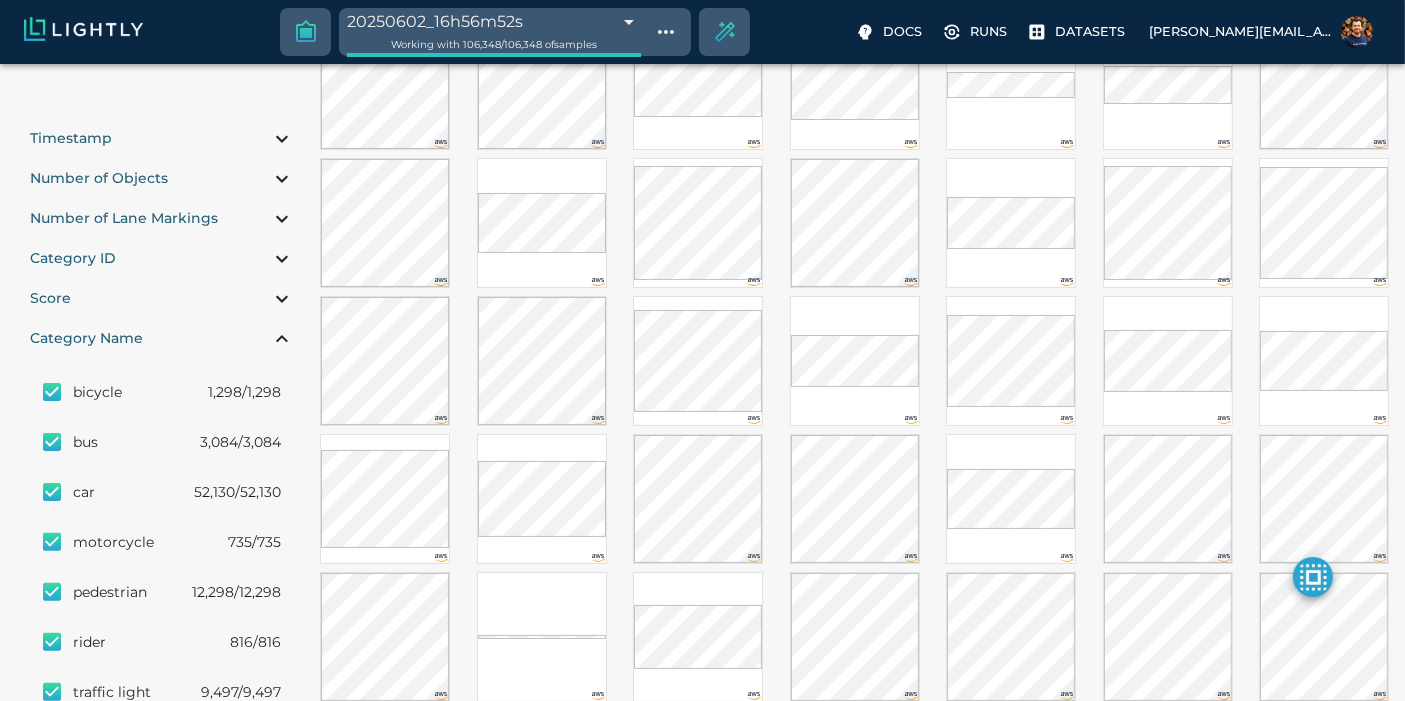 click at bounding box center [52, 442] 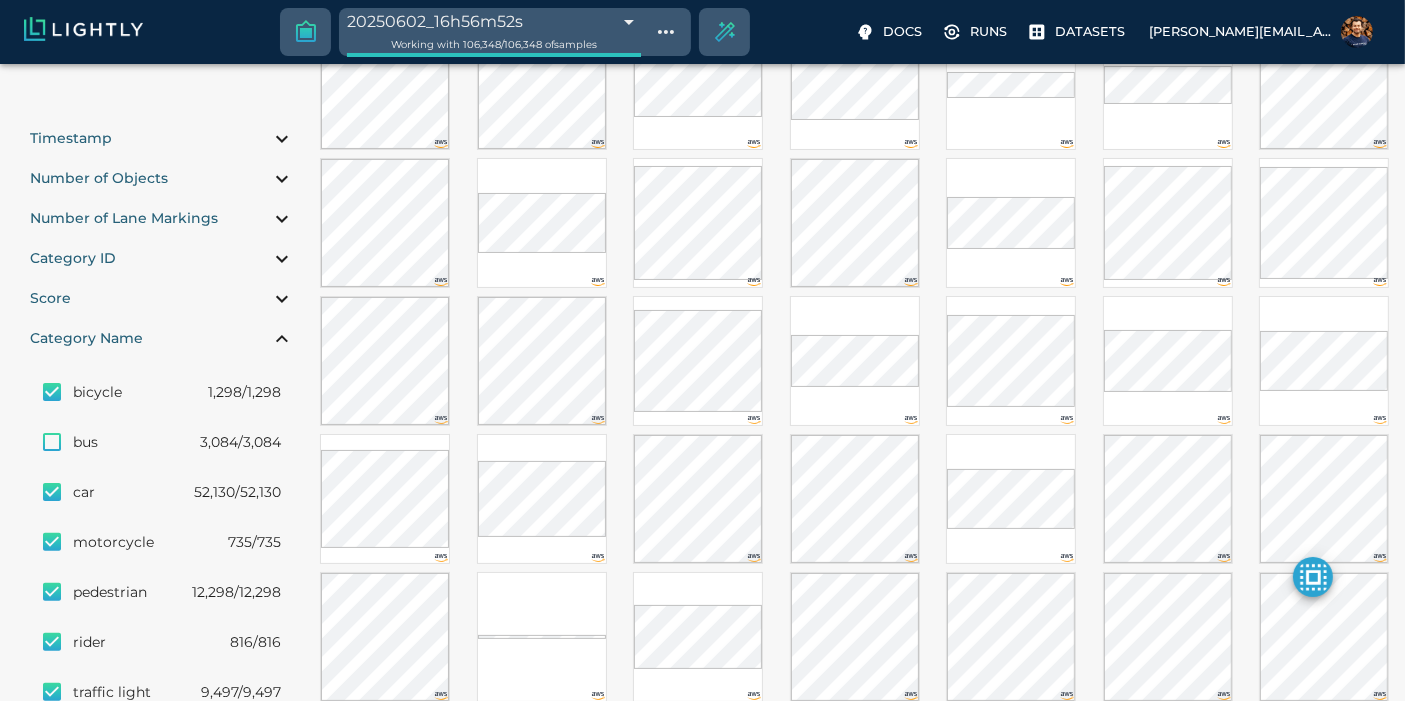 click at bounding box center (52, 392) 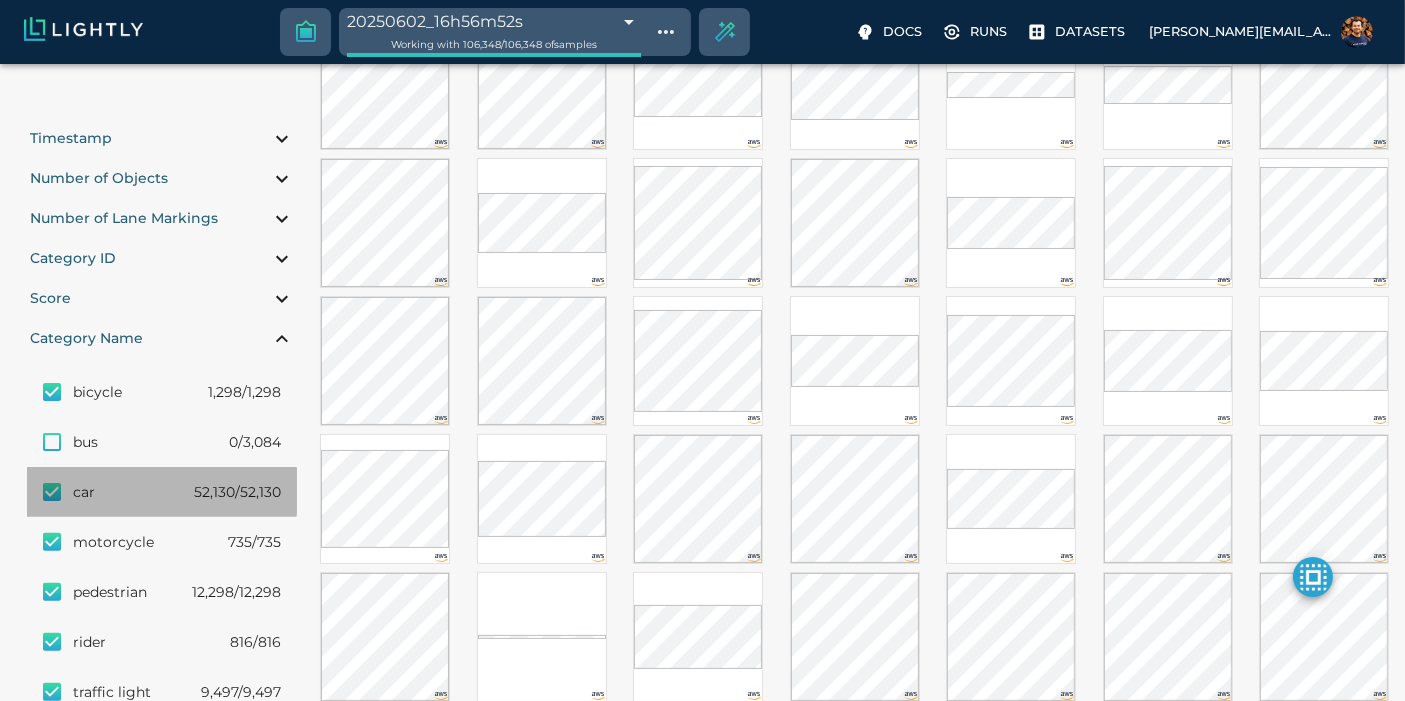 click at bounding box center [52, 492] 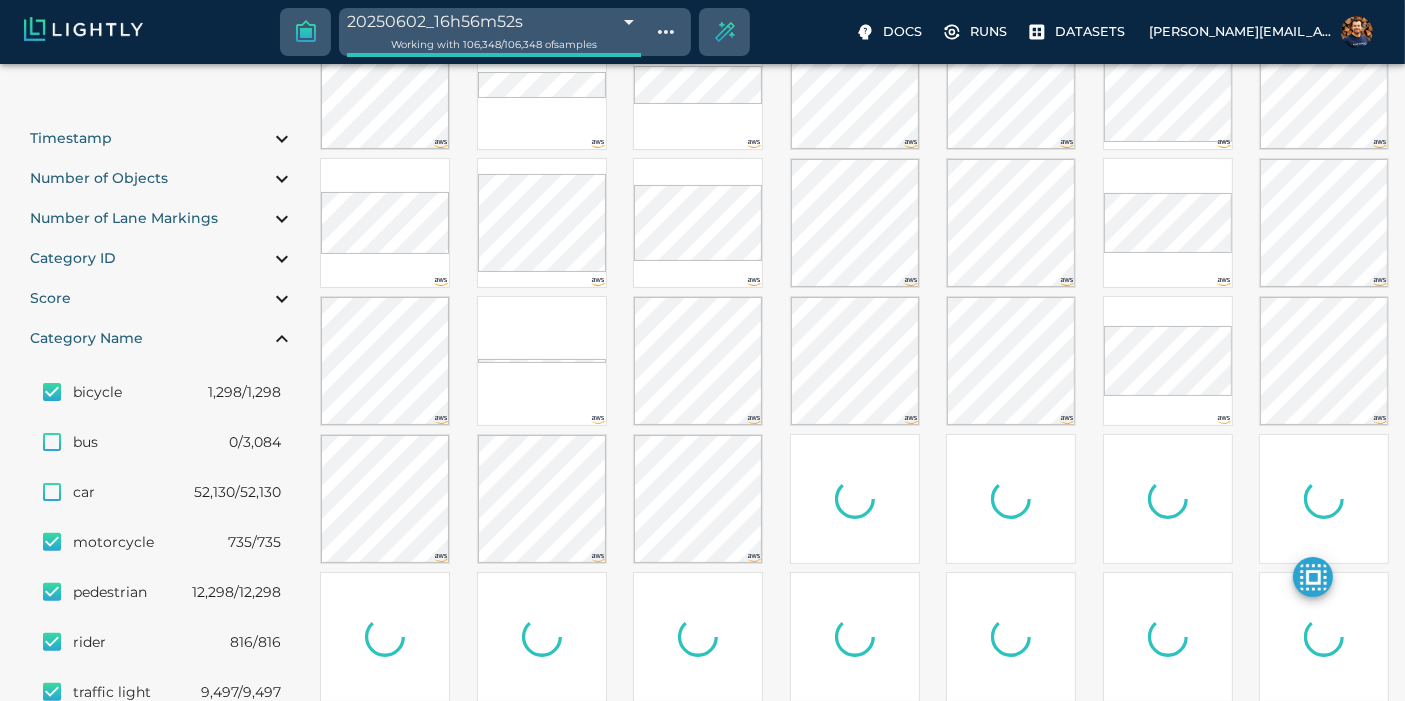click at bounding box center [52, 392] 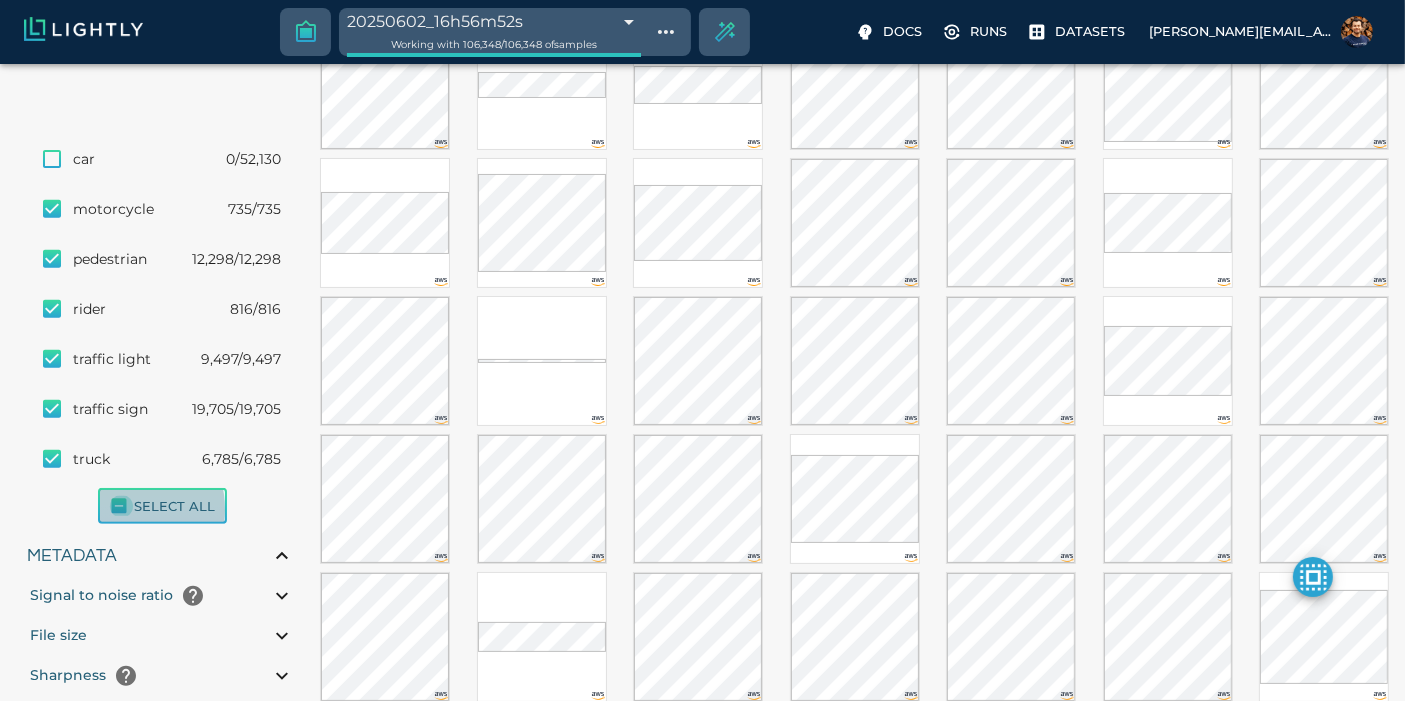 click at bounding box center (121, 506) 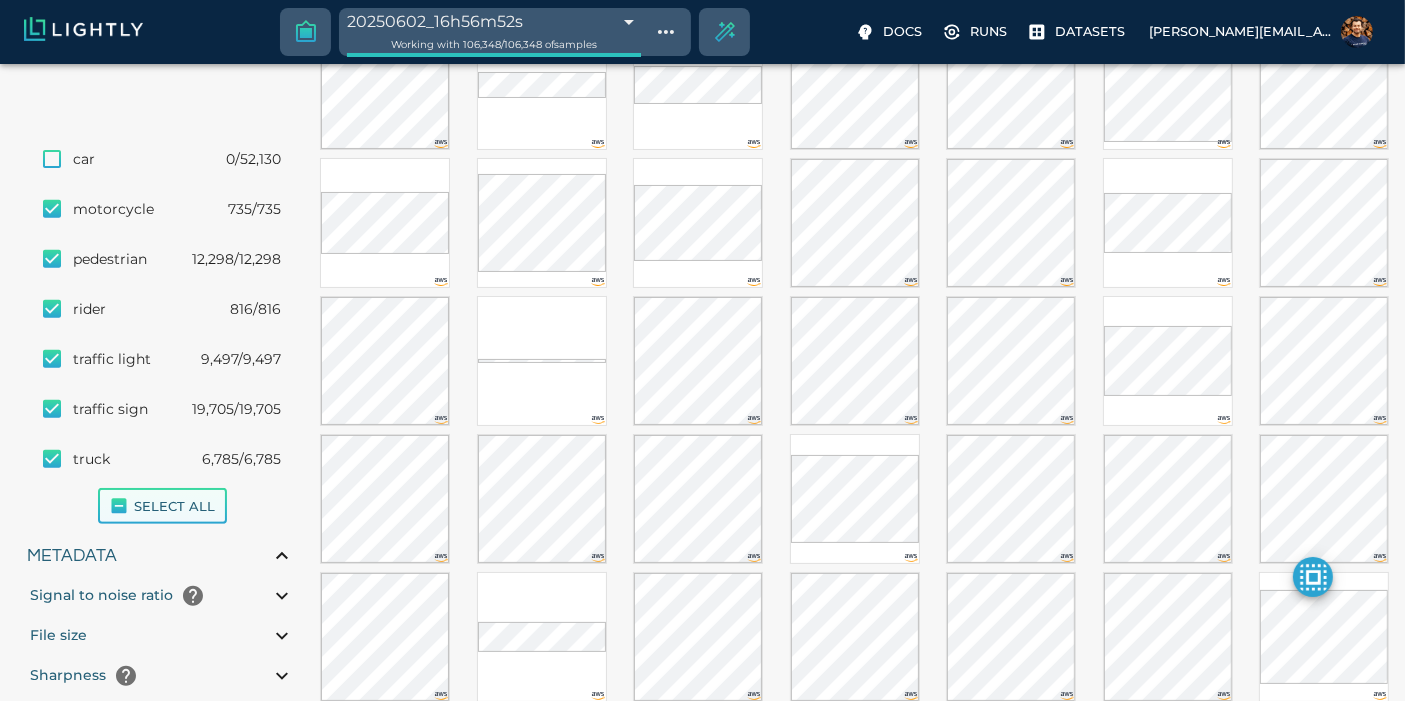 click on "Select all" at bounding box center [162, 506] 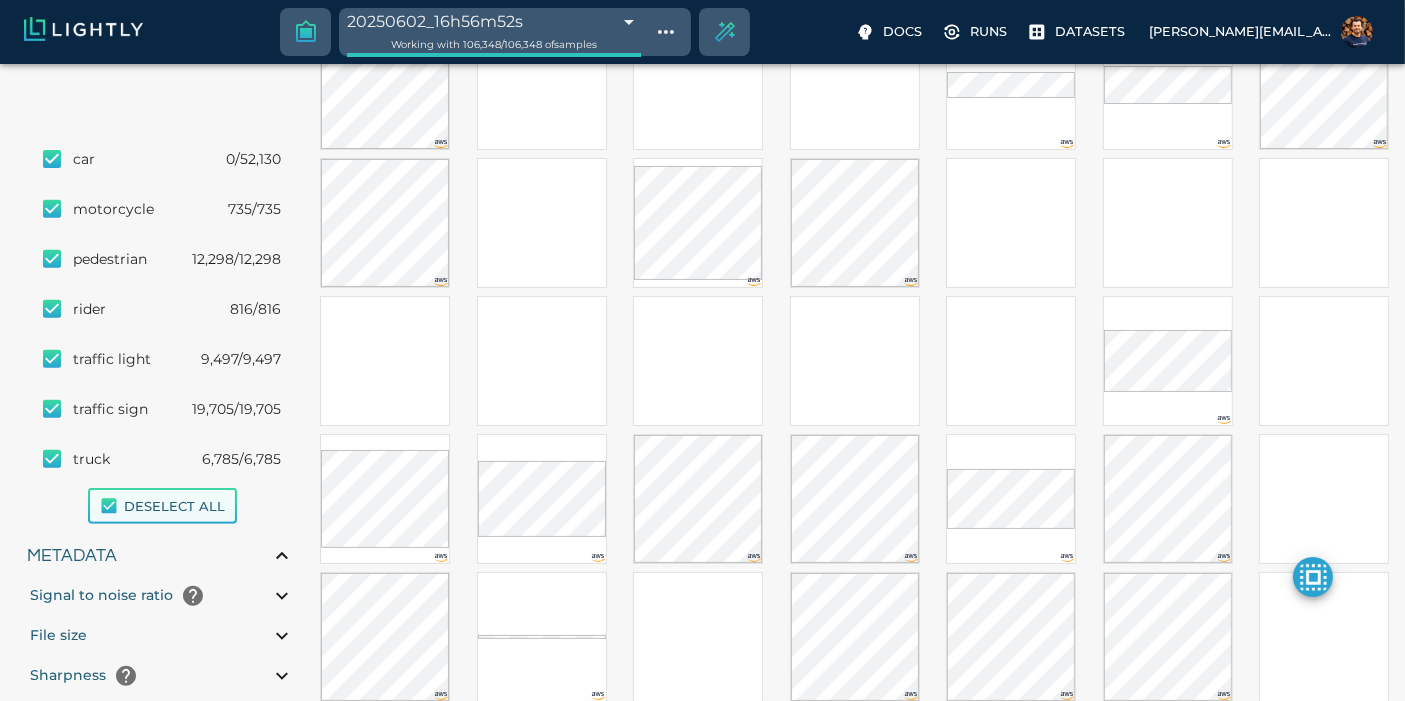 scroll, scrollTop: 837, scrollLeft: 0, axis: vertical 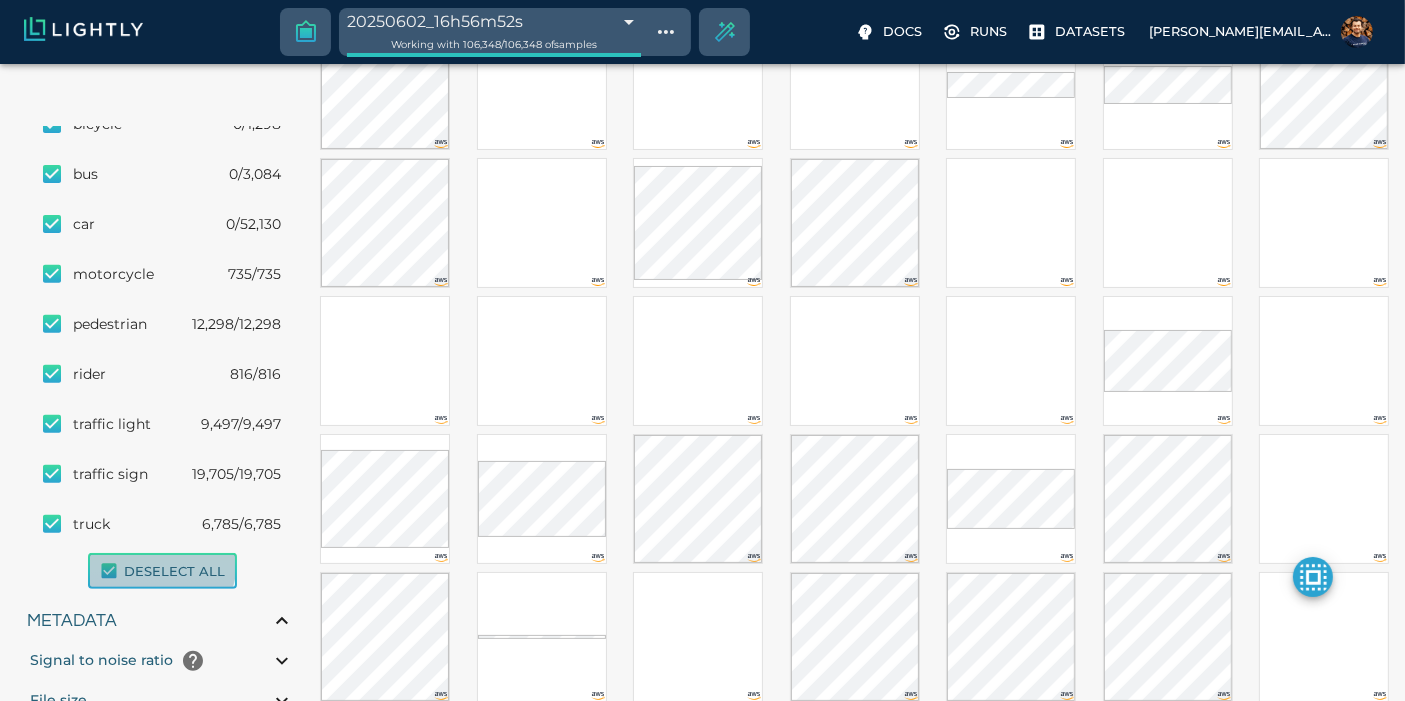 click on "Deselect all" at bounding box center (162, 571) 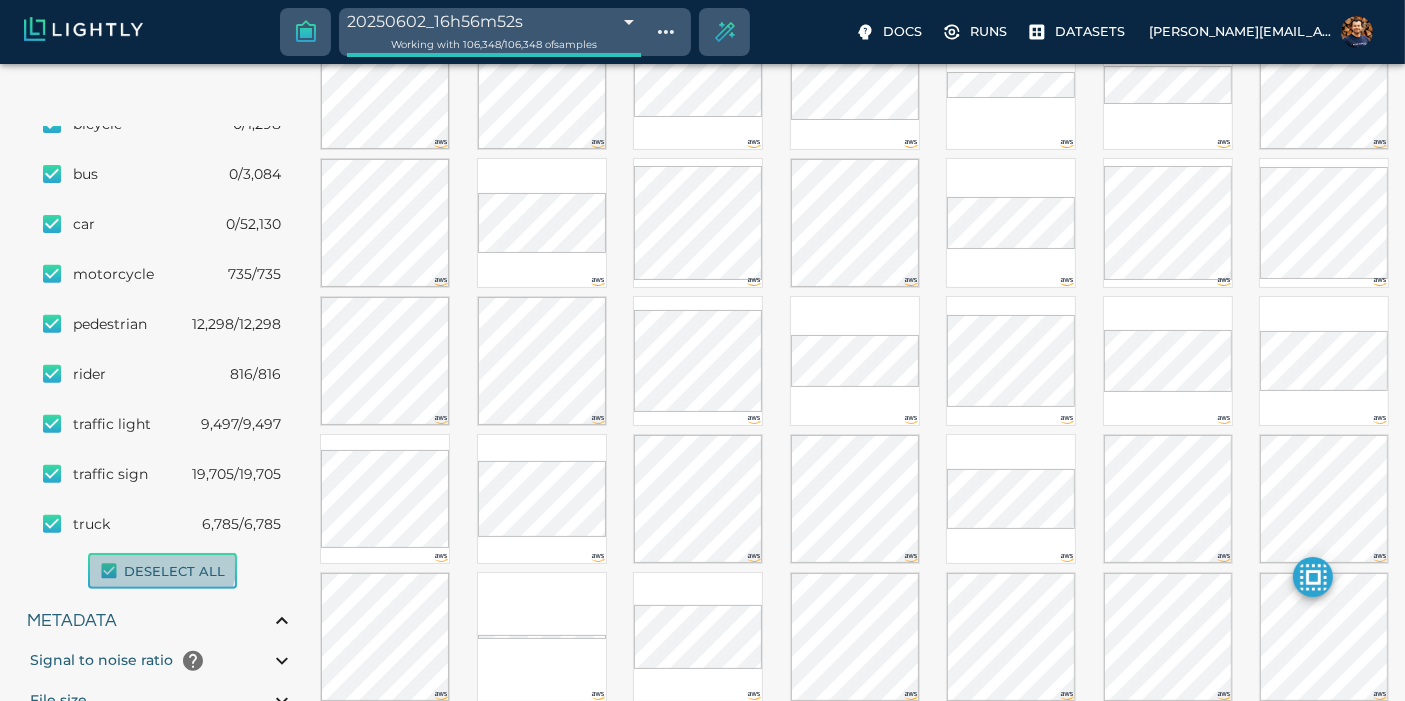 scroll, scrollTop: 791, scrollLeft: 0, axis: vertical 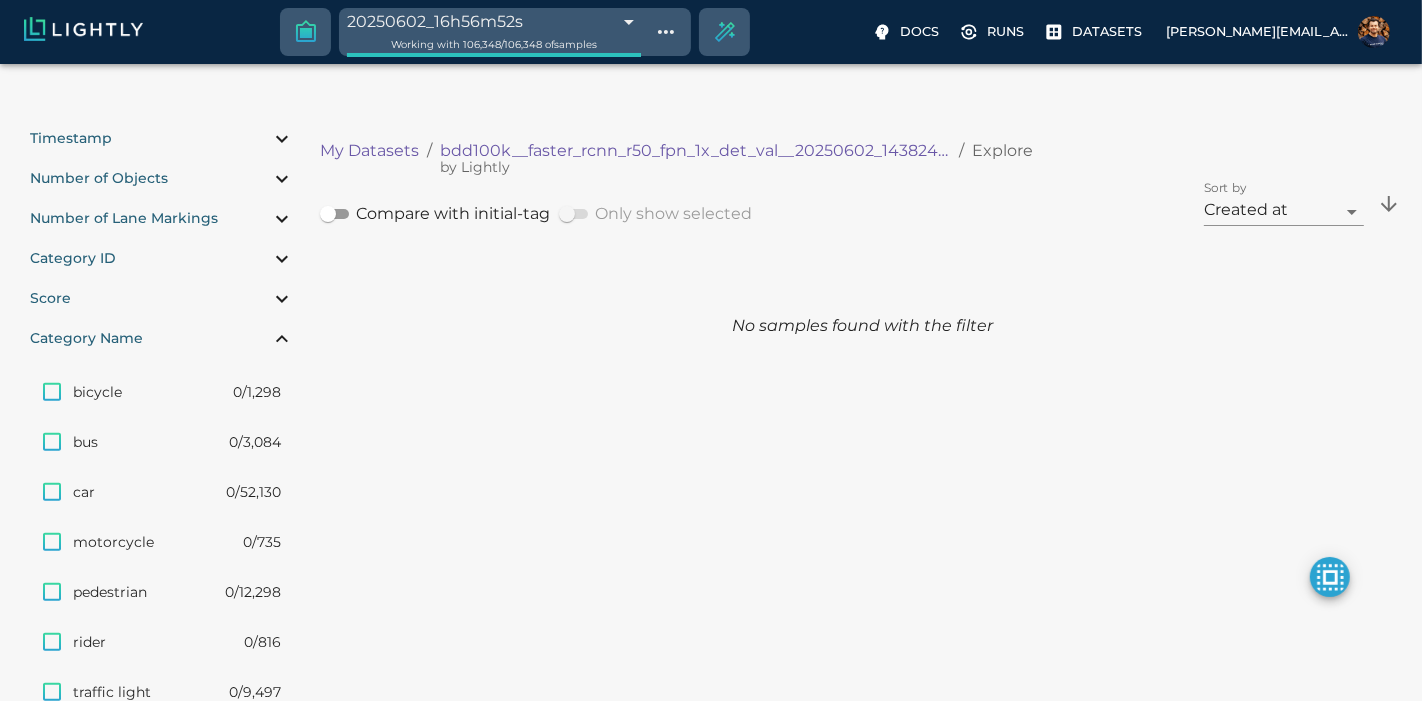 click at bounding box center [52, 442] 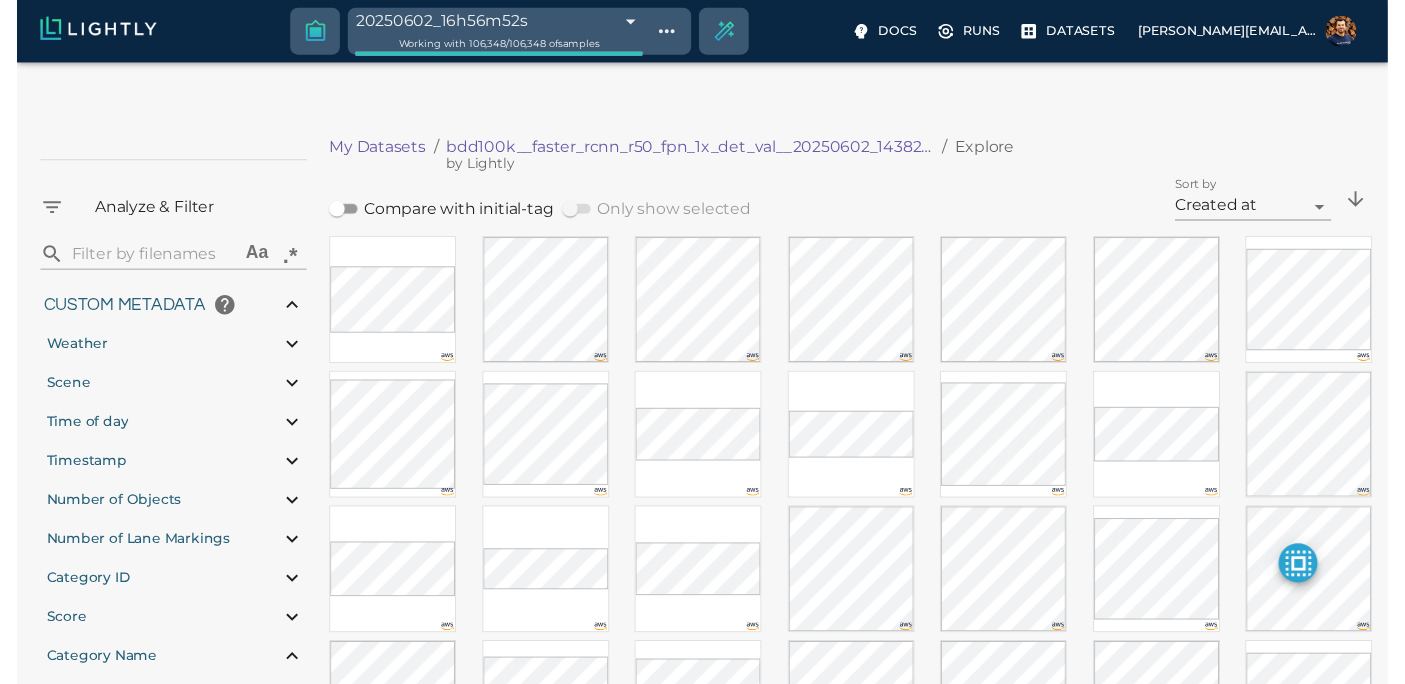 scroll, scrollTop: 0, scrollLeft: 0, axis: both 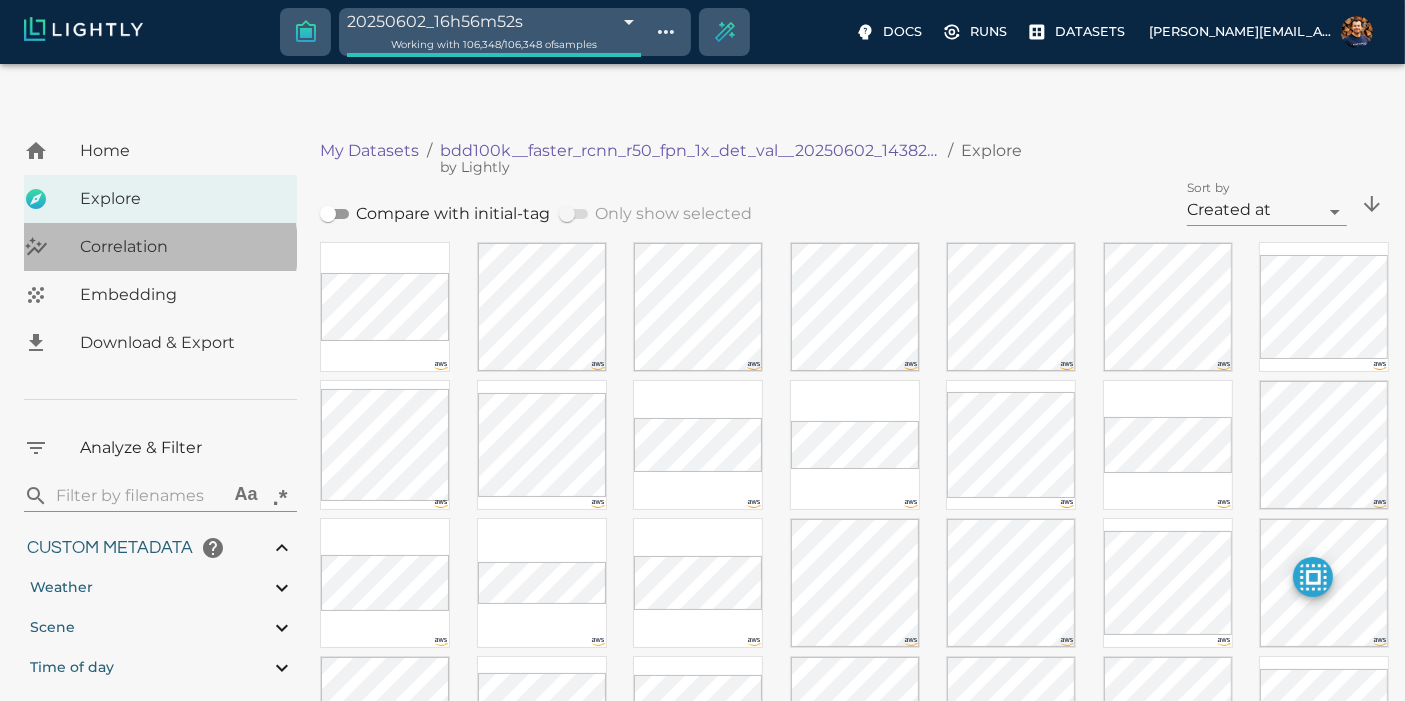 click on "Correlation" at bounding box center [180, 247] 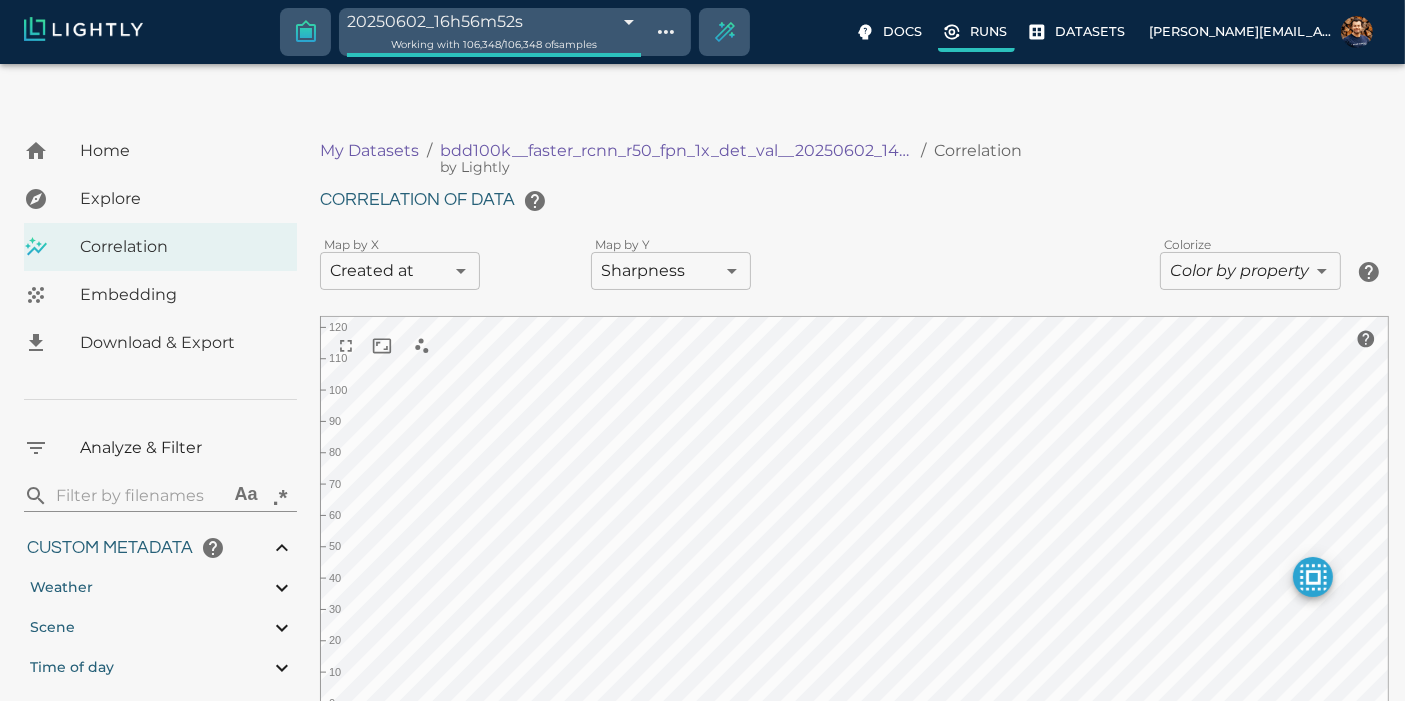 click on "Runs" at bounding box center (976, 34) 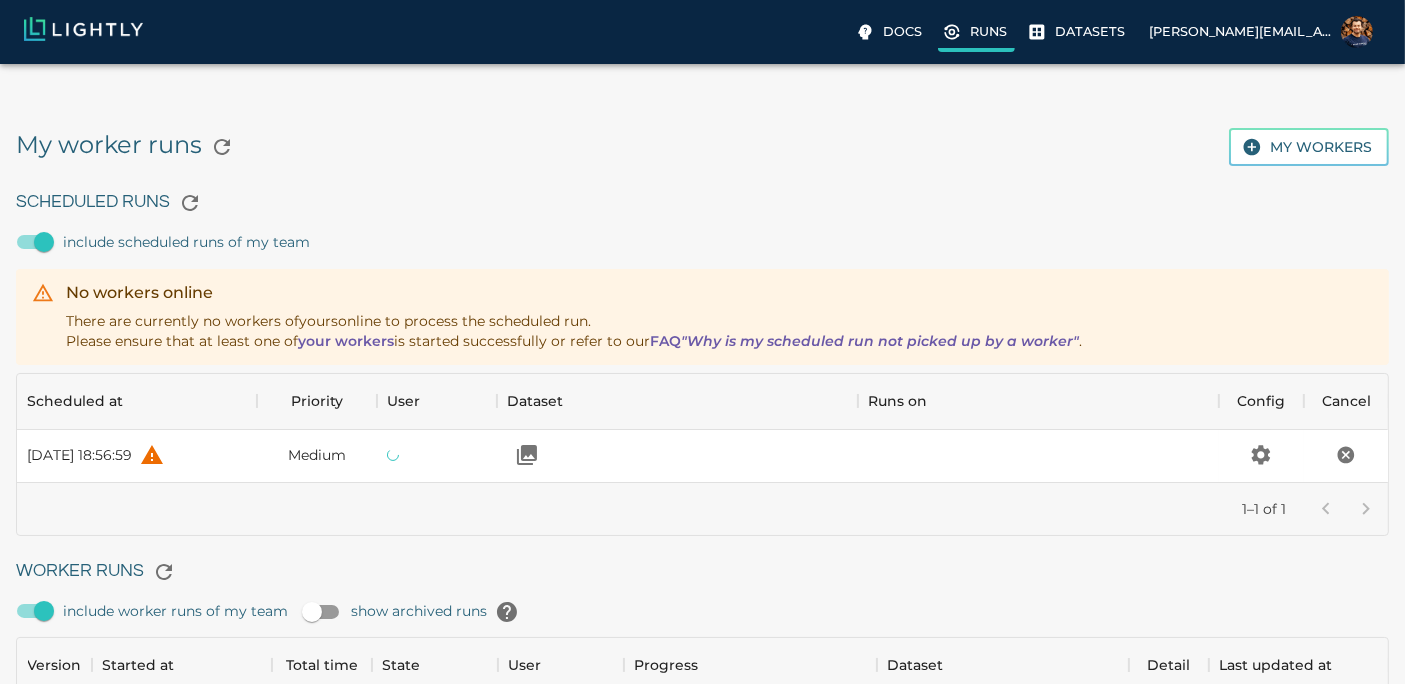 scroll, scrollTop: 17, scrollLeft: 18, axis: both 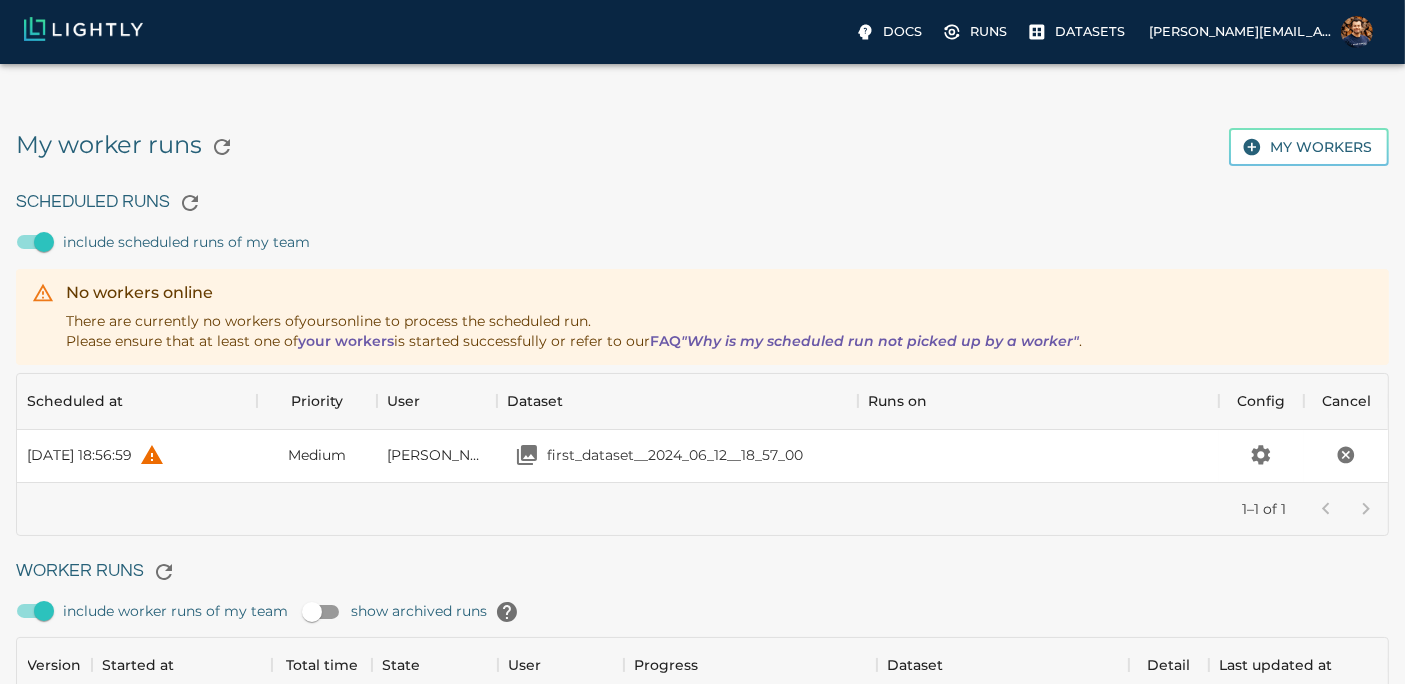 click on "Docs Runs Datasets matthias@lightly.ai" at bounding box center [702, 32] 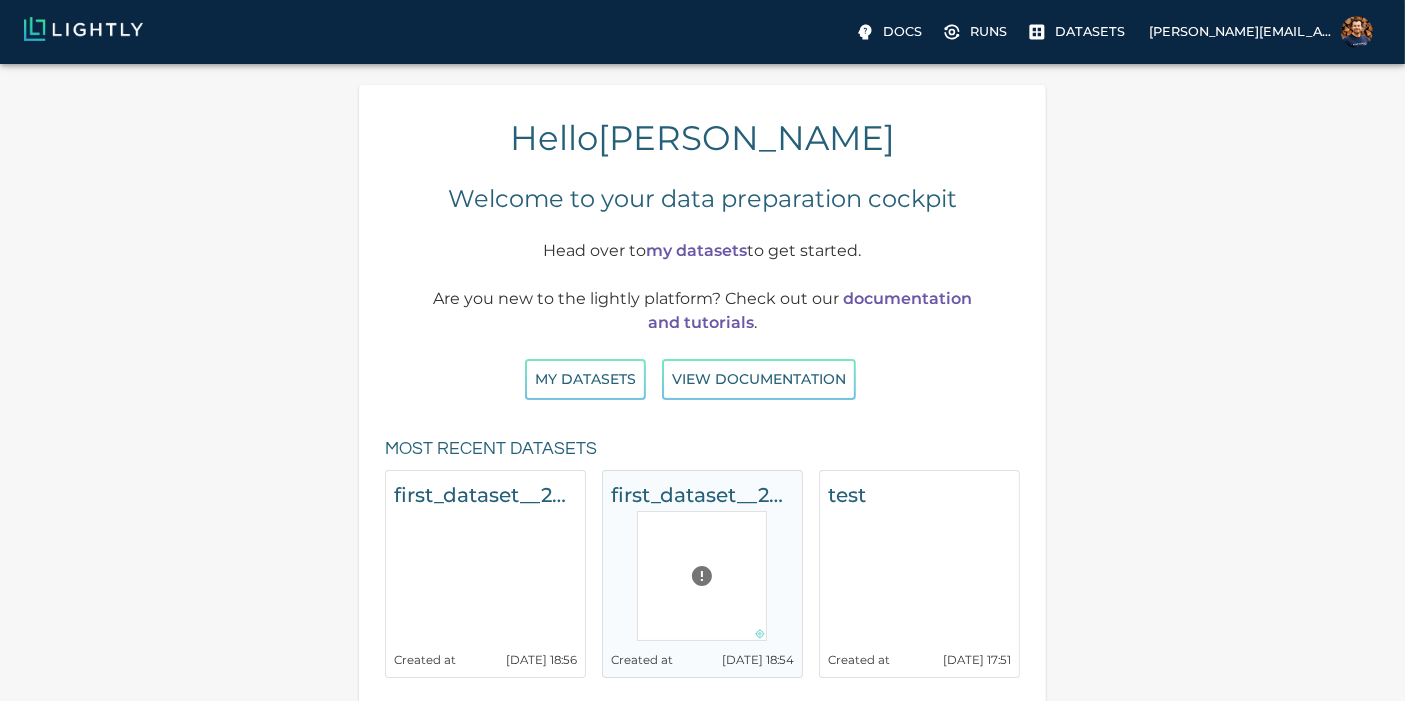 scroll, scrollTop: 83, scrollLeft: 0, axis: vertical 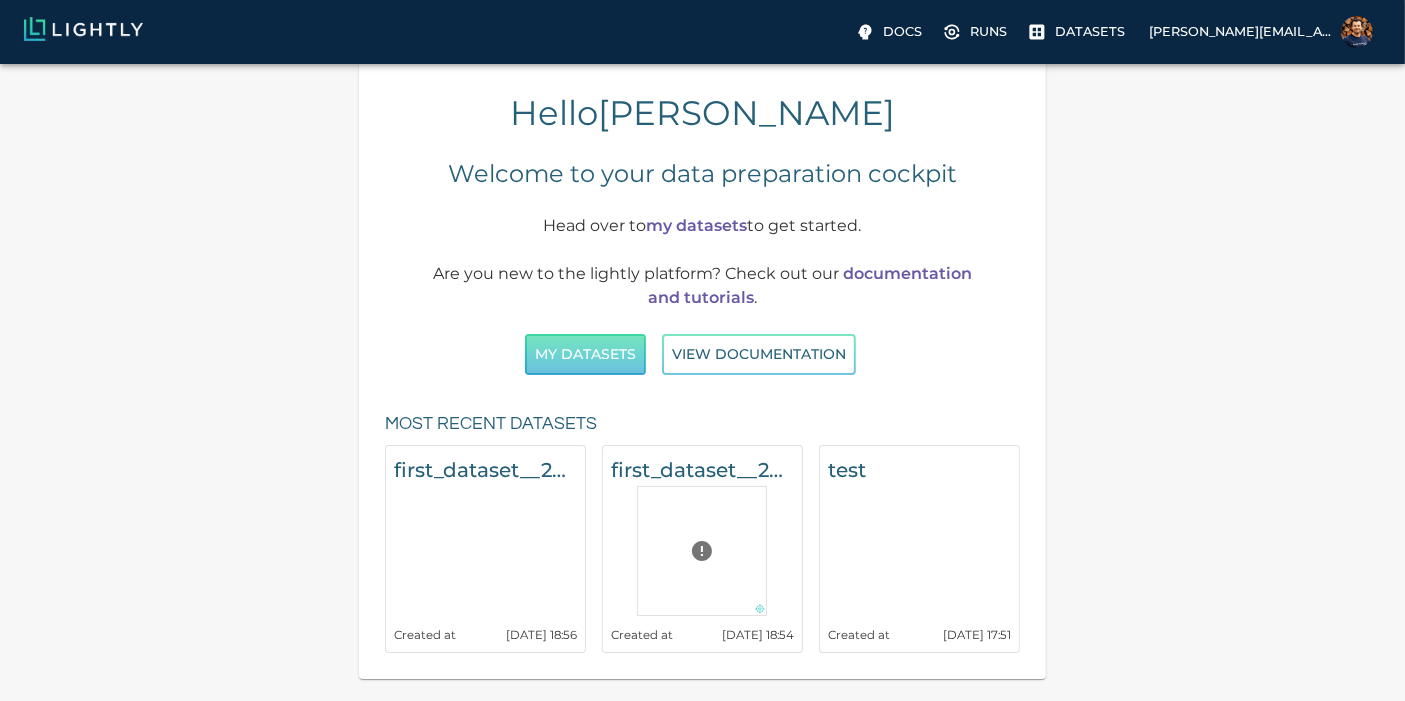 click on "My Datasets" at bounding box center [585, 354] 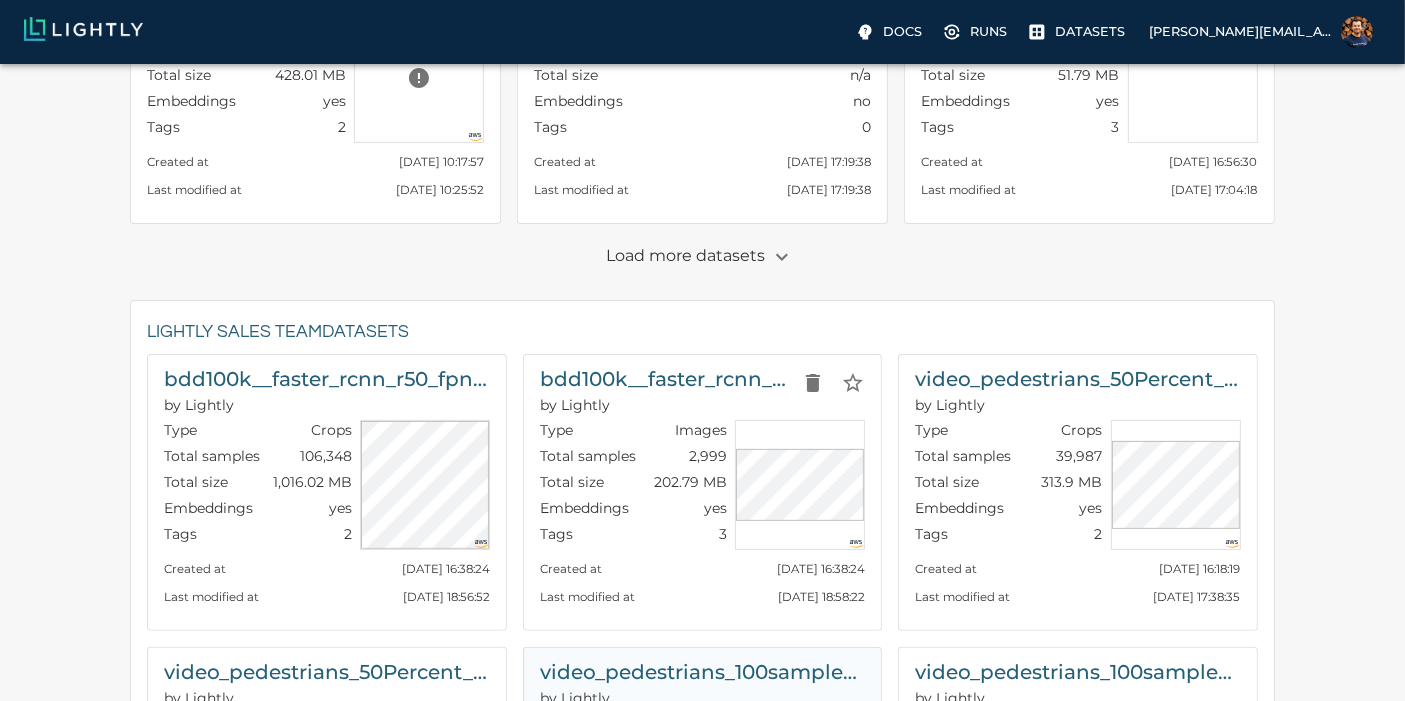 scroll, scrollTop: 444, scrollLeft: 0, axis: vertical 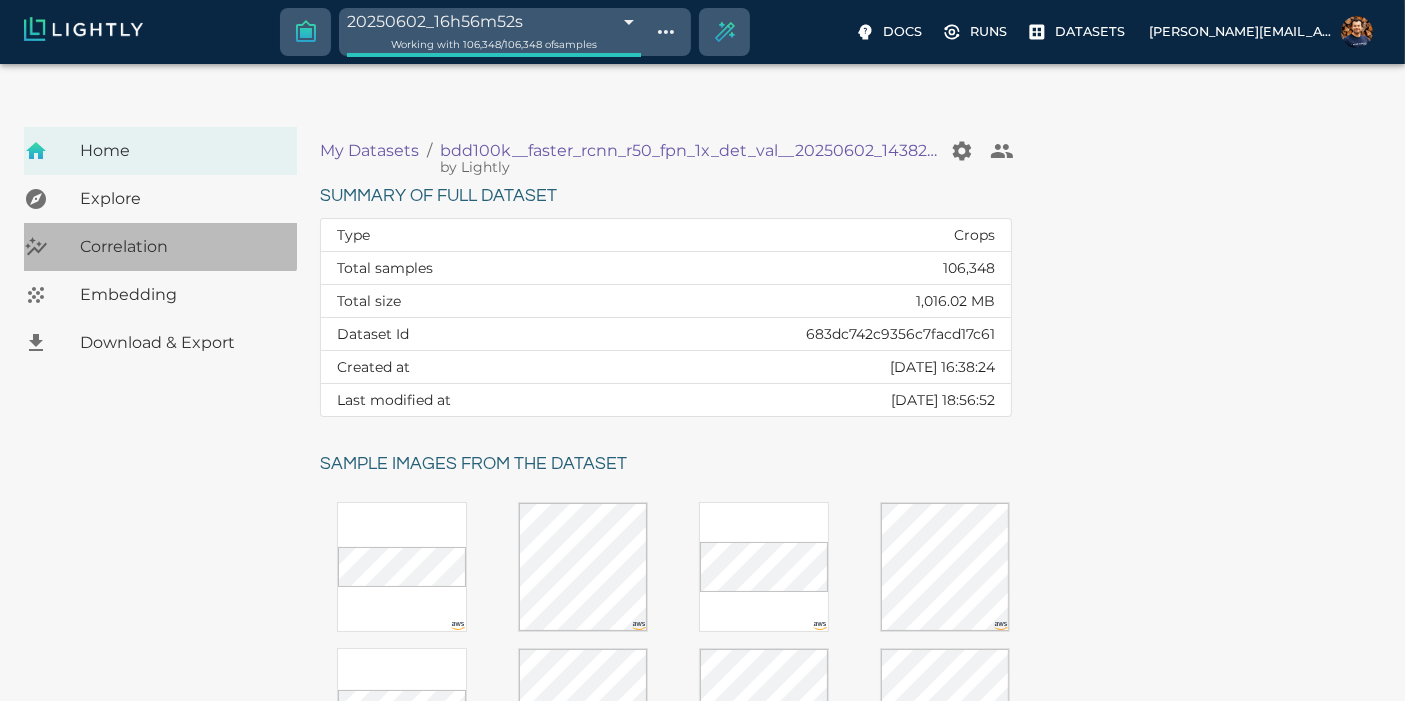 click on "Correlation" at bounding box center (180, 247) 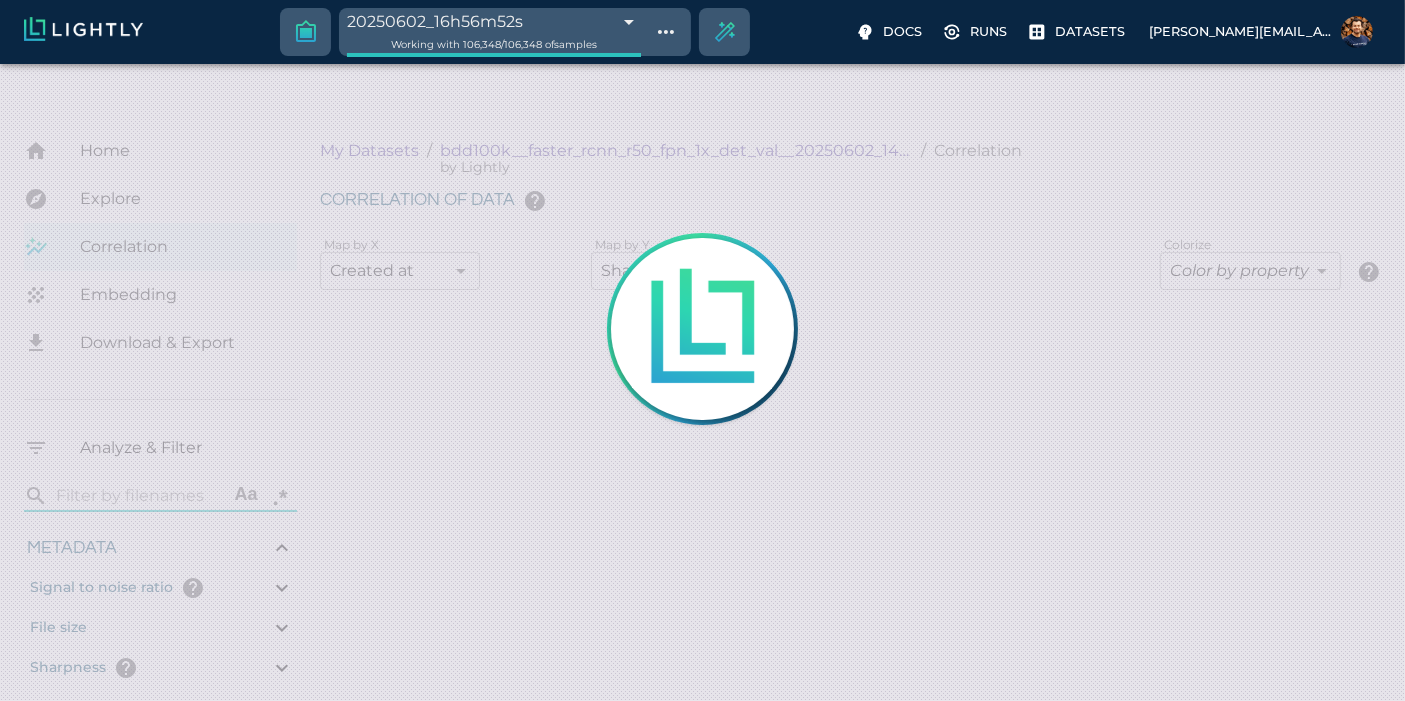 click on "Embedding" at bounding box center [180, 295] 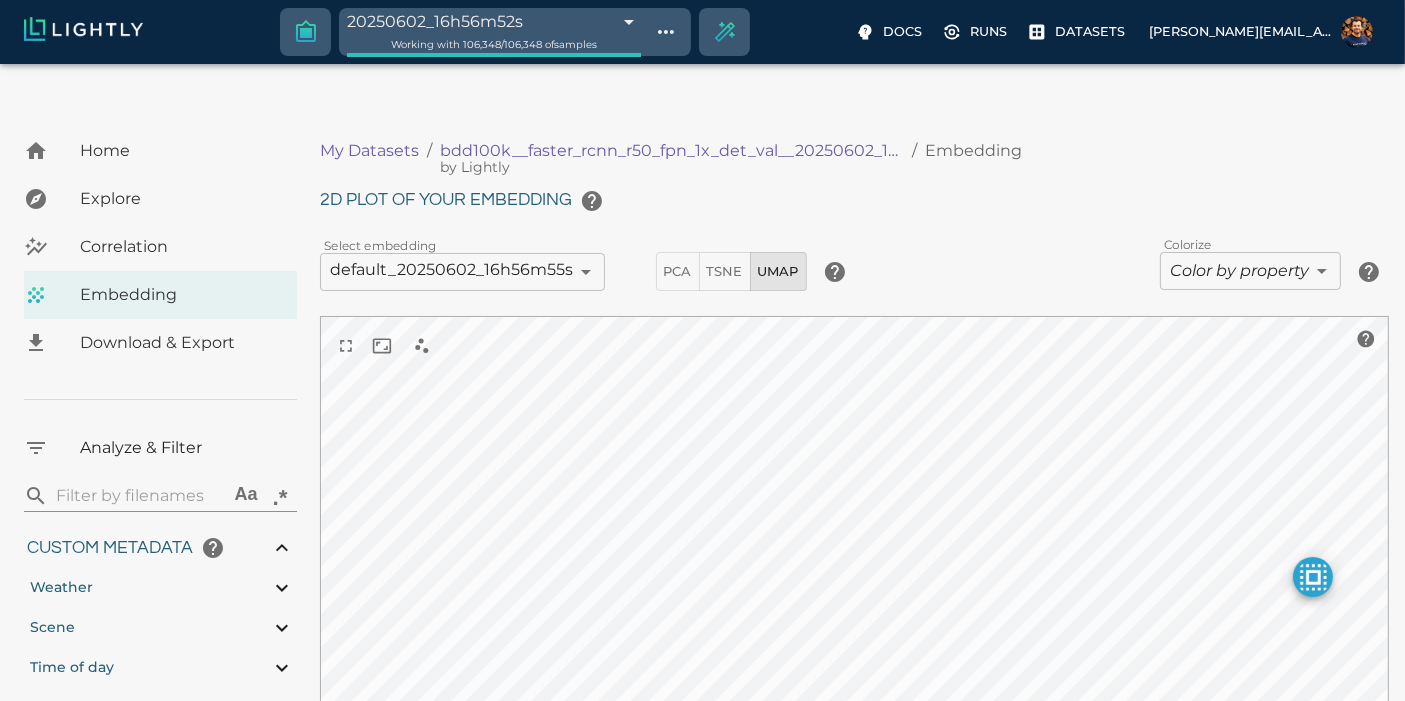 click on "Explore" at bounding box center (180, 199) 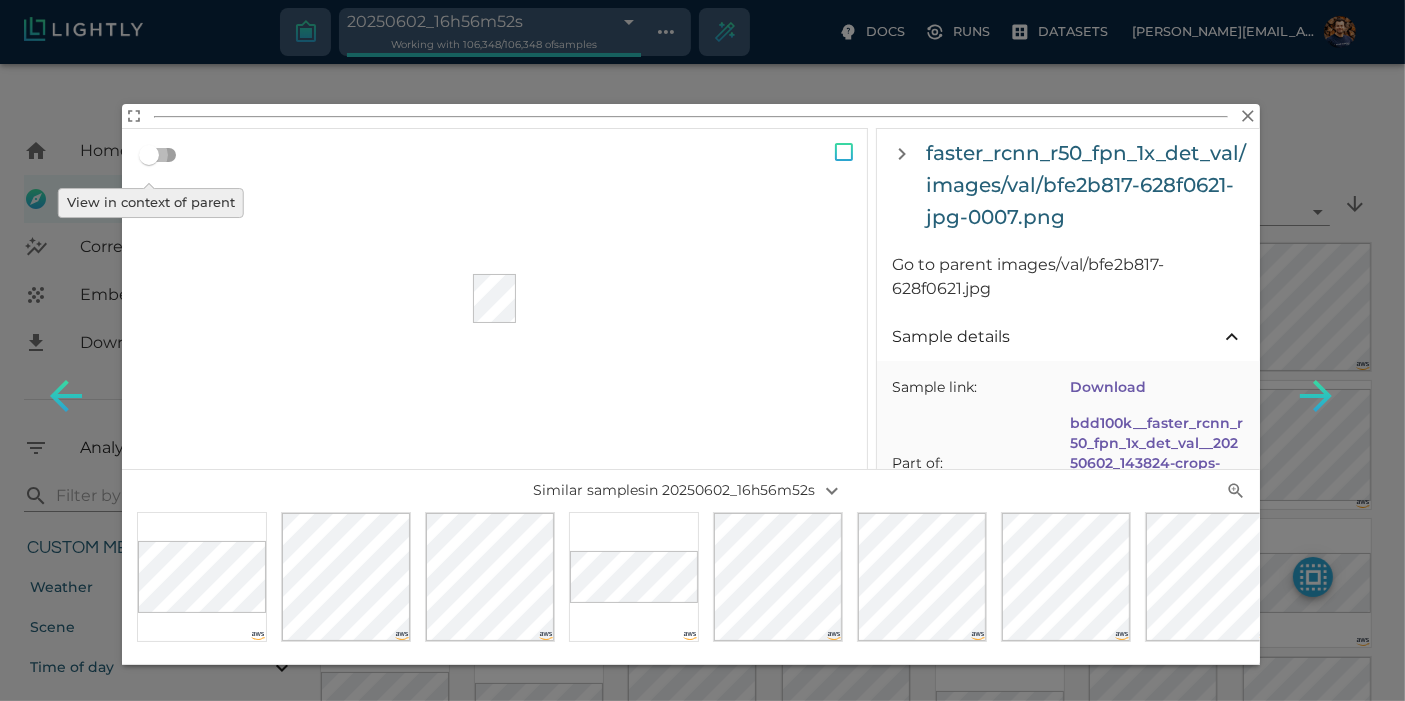 click at bounding box center (149, 155) 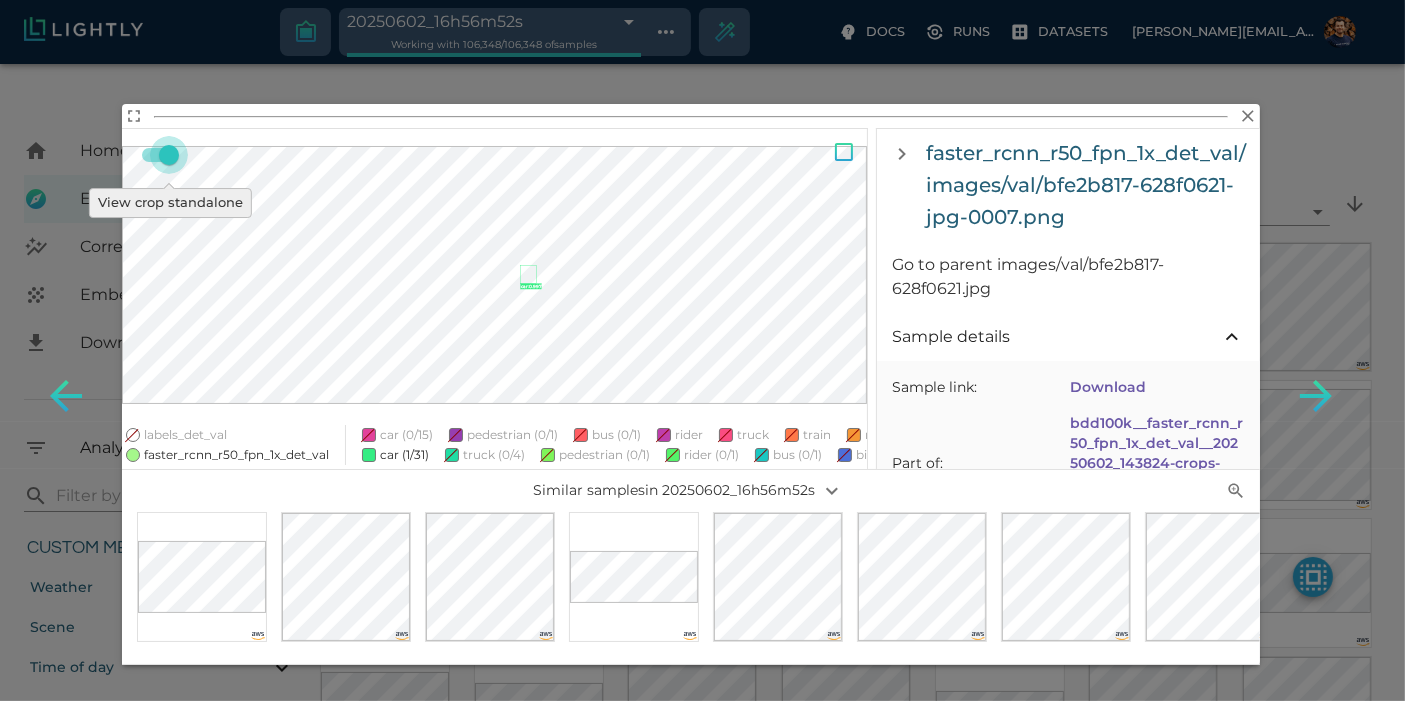 click at bounding box center [169, 155] 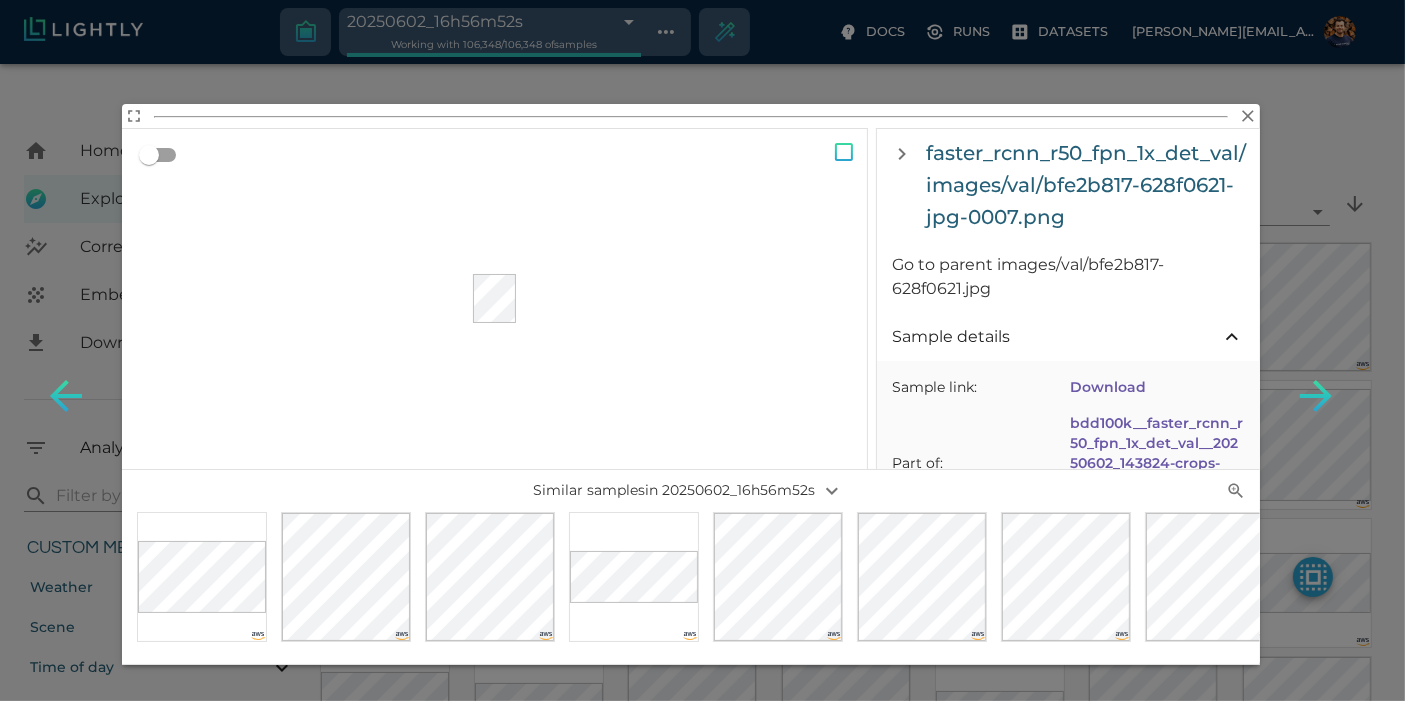 click at bounding box center (149, 155) 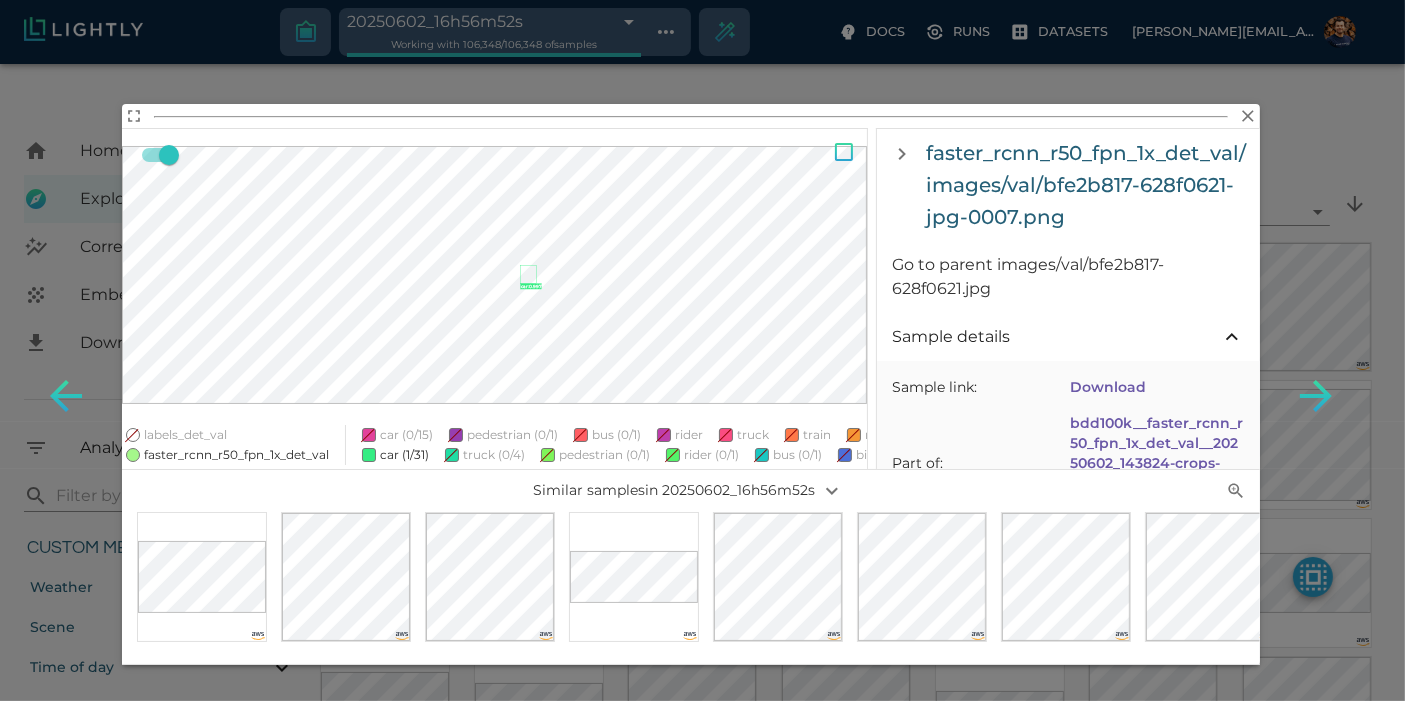 click on "car :  0.997 labels_det_val faster_rcnn_r50_fpn_1x_det_val car (0/15) pedestrian (0/1) bus (0/1) rider  truck  train  motorcycle  bicycle  traffic light  traffic sign  car (1/31) truck (0/4) pedestrian (0/1) rider (0/1) bus (0/1) bicycle (0/1) train  motorcycle  traffic light  traffic sign  faster_rcnn_r50_fpn_1x_det_val/images/val/bfe2b817-628f0621-jpg-0007.png Go to parent images/val/bfe2b817-628f0621.jpg Sample details Sample link: Download Part of: bdd100k__faster_rcnn_r50_fpn_1x_det_val__20250602_143824-crops-faster_rcnn_r50_fpn_1x_det_val Created at: Mon, 02.06.2025 18:56:51 Last modified: Mon, 02.06.2025 18:56:51 File size: 4.67 KB Height: 49px Width: 43px Aspect ratio: 0.878 Sharpness: 62.448 Uniform row ratio: 0 Signal to noise ratio: 2.304 Red channel mean: 0.308 Green channel mean: 0.388 Blue channel mean: 0.379 Luminance: 40.235 Contrast: 0.151 Aspect ratio: 0.878 Area: 2,107 Custom metadata Weather: clear Scene: residential Time of day: night Timestamp: 10,000 Number of Objects: 17 5 Category ID:" at bounding box center [702, 350] 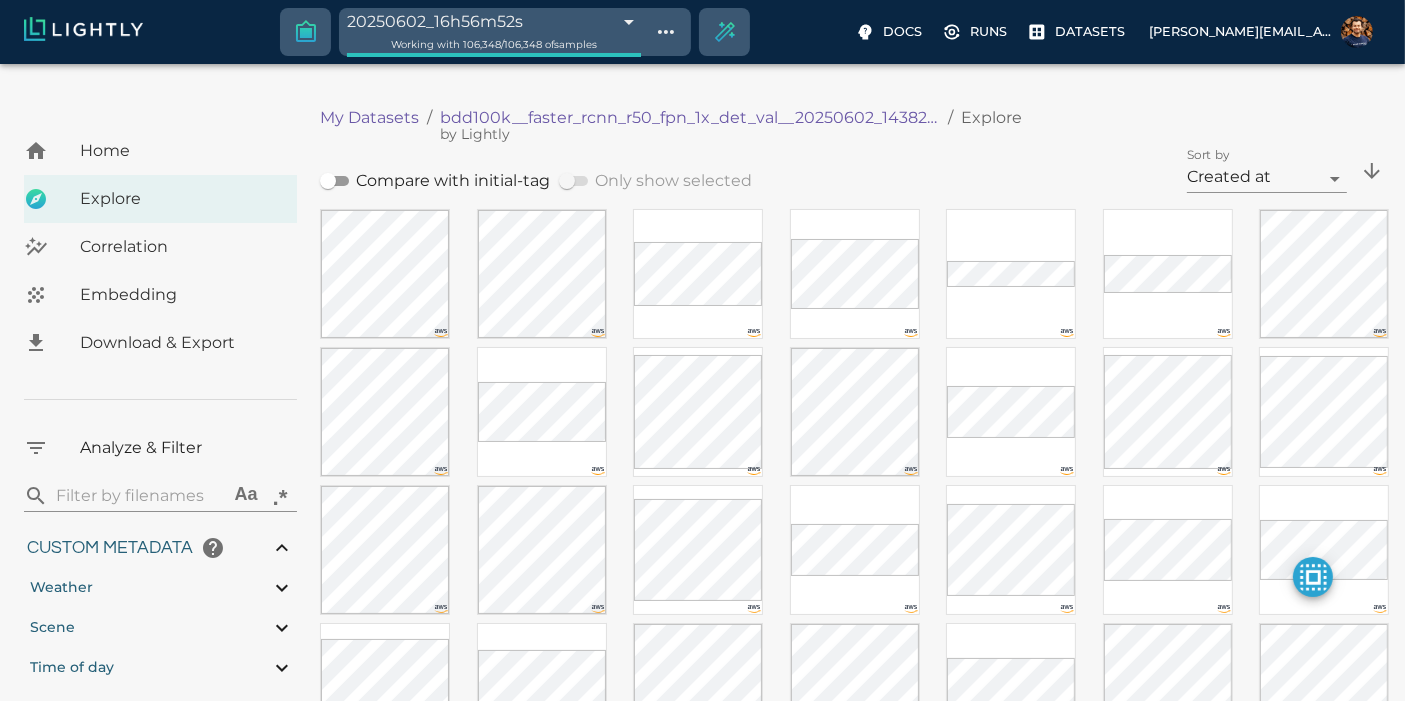 scroll, scrollTop: 0, scrollLeft: 0, axis: both 